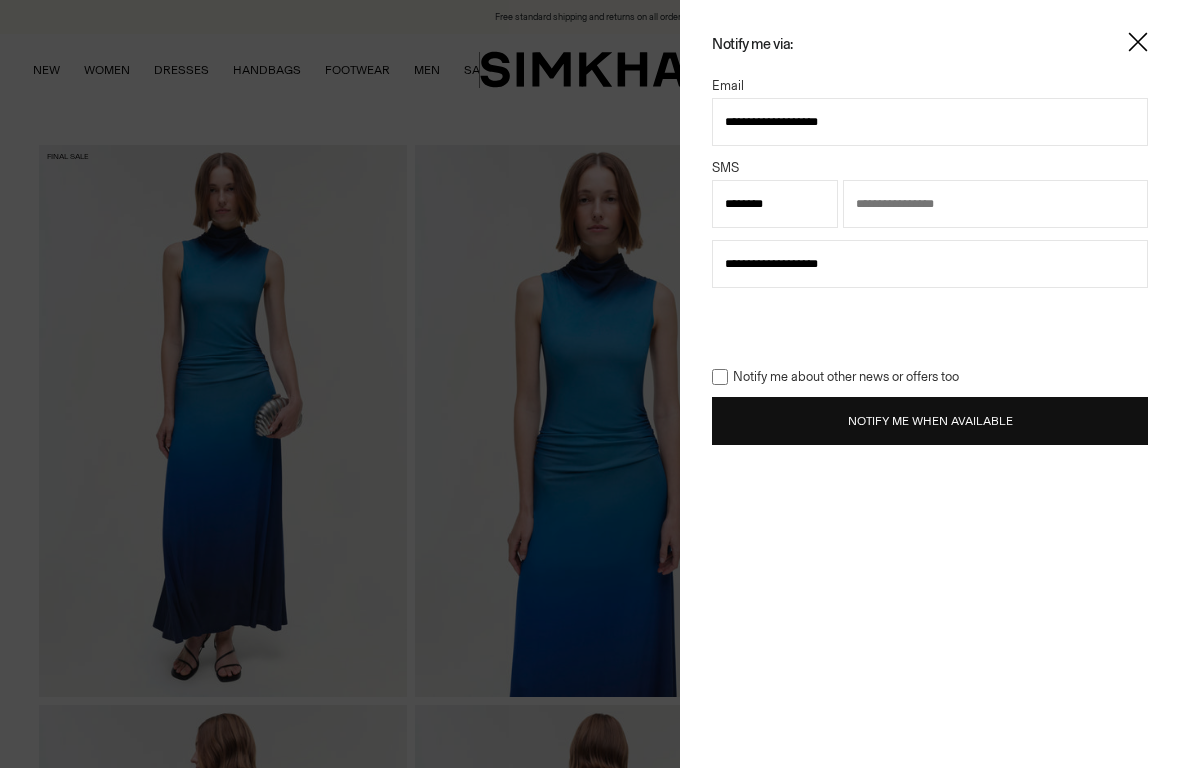 select on "**" 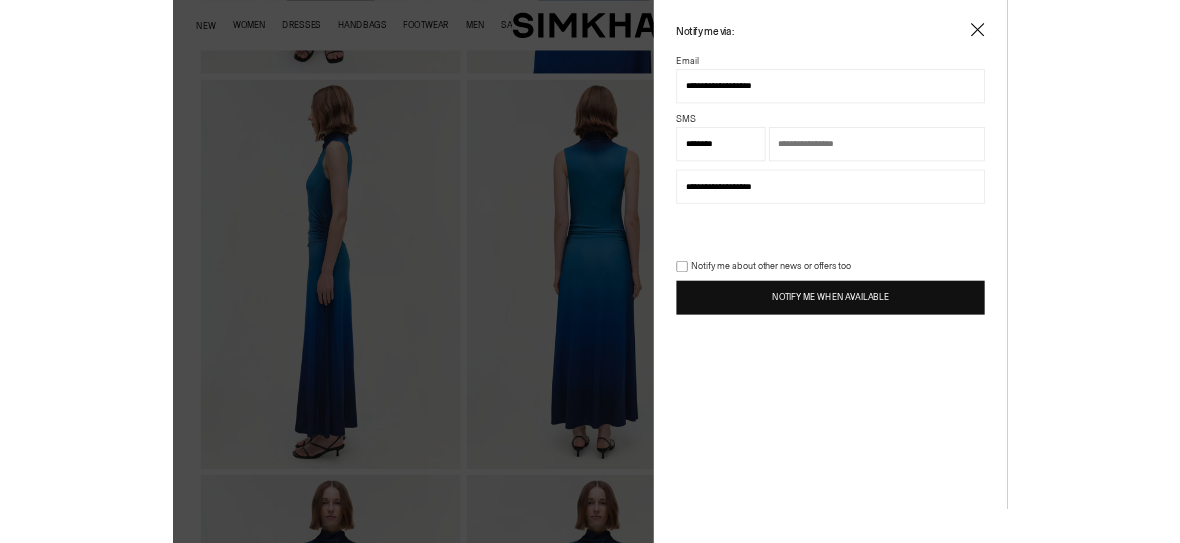 scroll, scrollTop: 0, scrollLeft: 0, axis: both 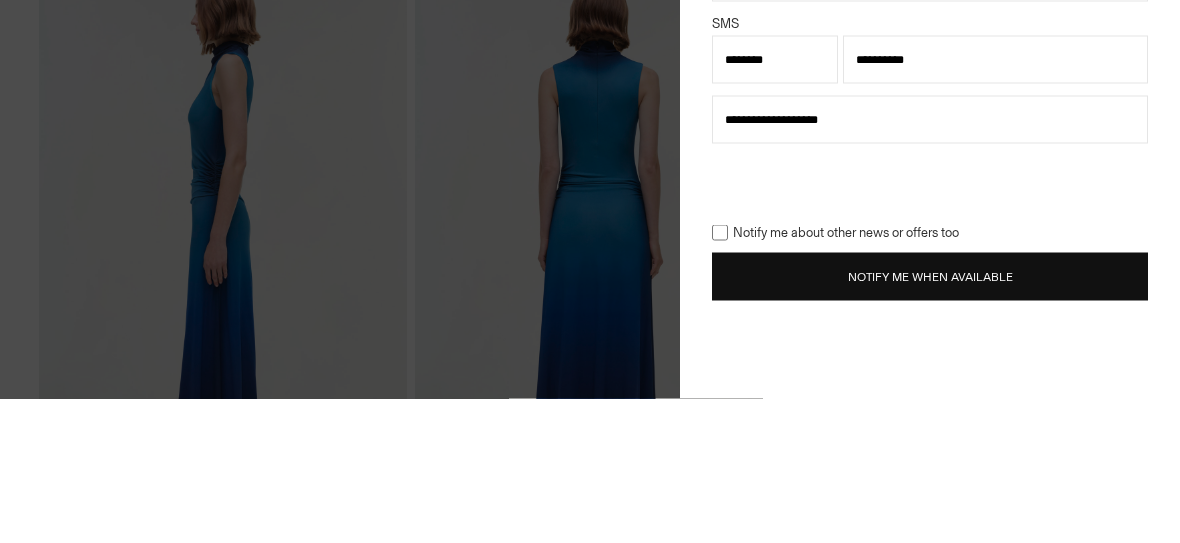type on "**********" 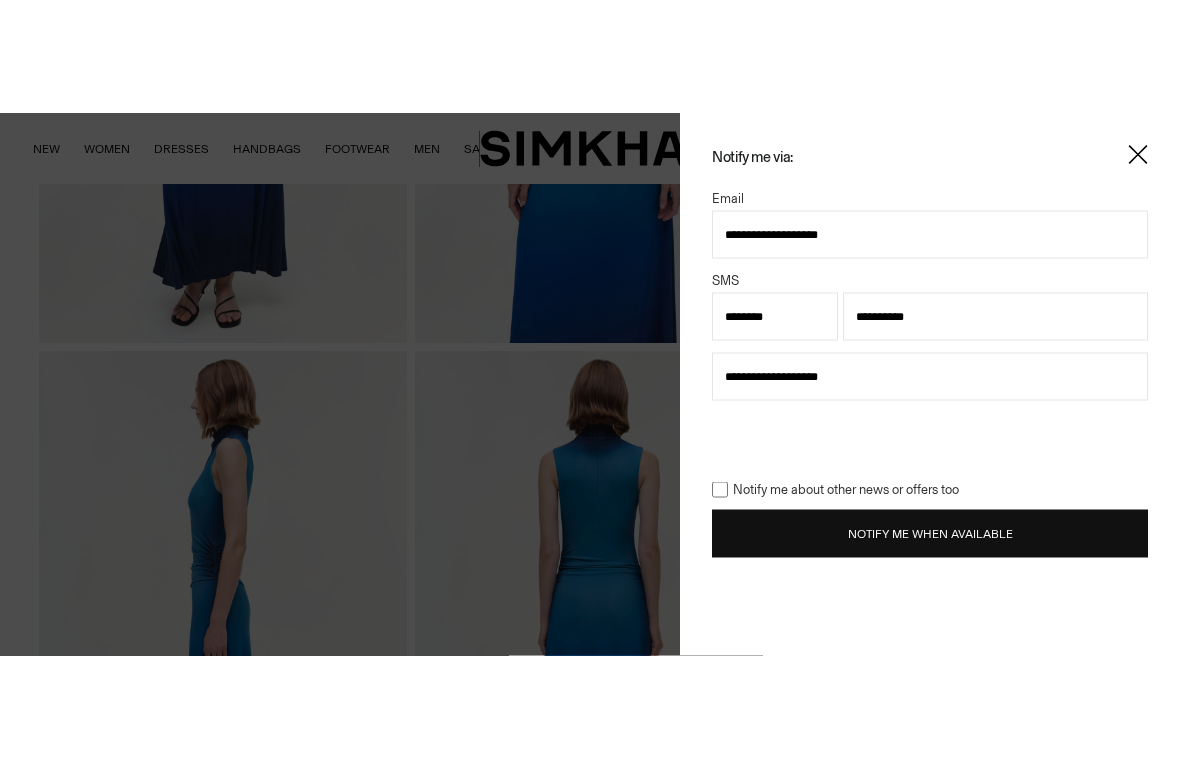 scroll, scrollTop: 468, scrollLeft: 0, axis: vertical 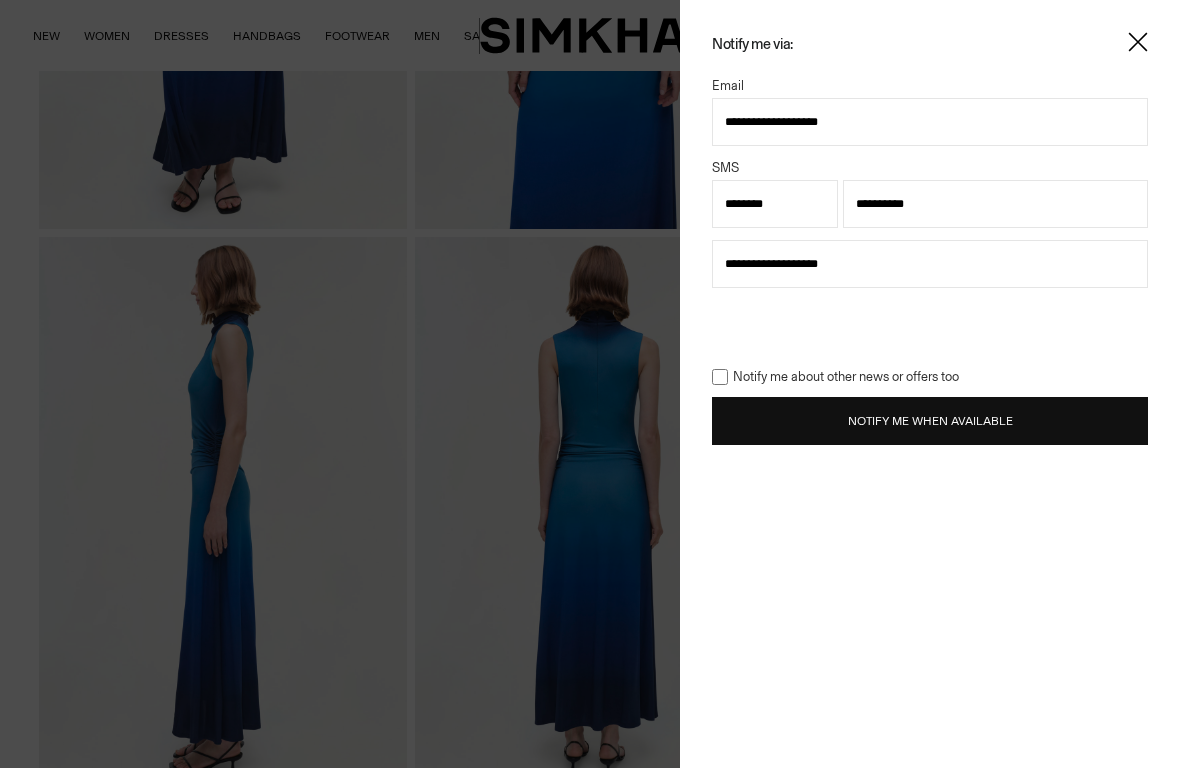 click at bounding box center (1138, 42) 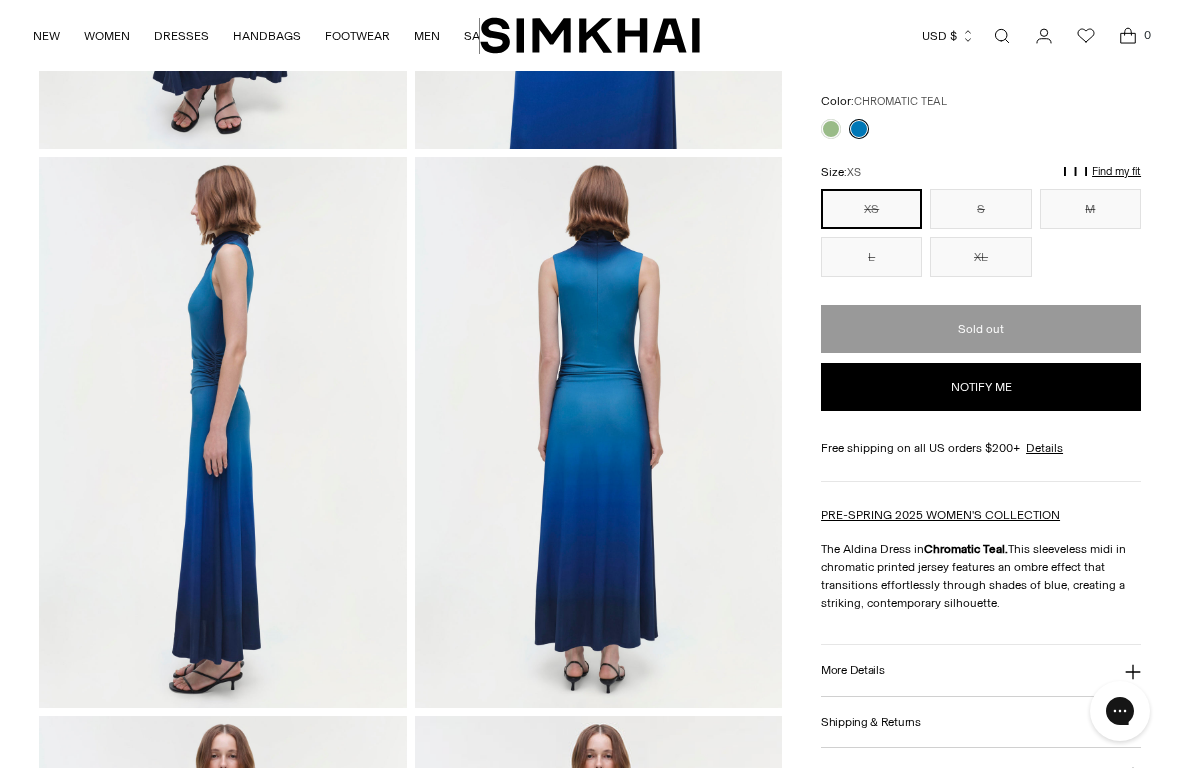 scroll, scrollTop: 549, scrollLeft: 0, axis: vertical 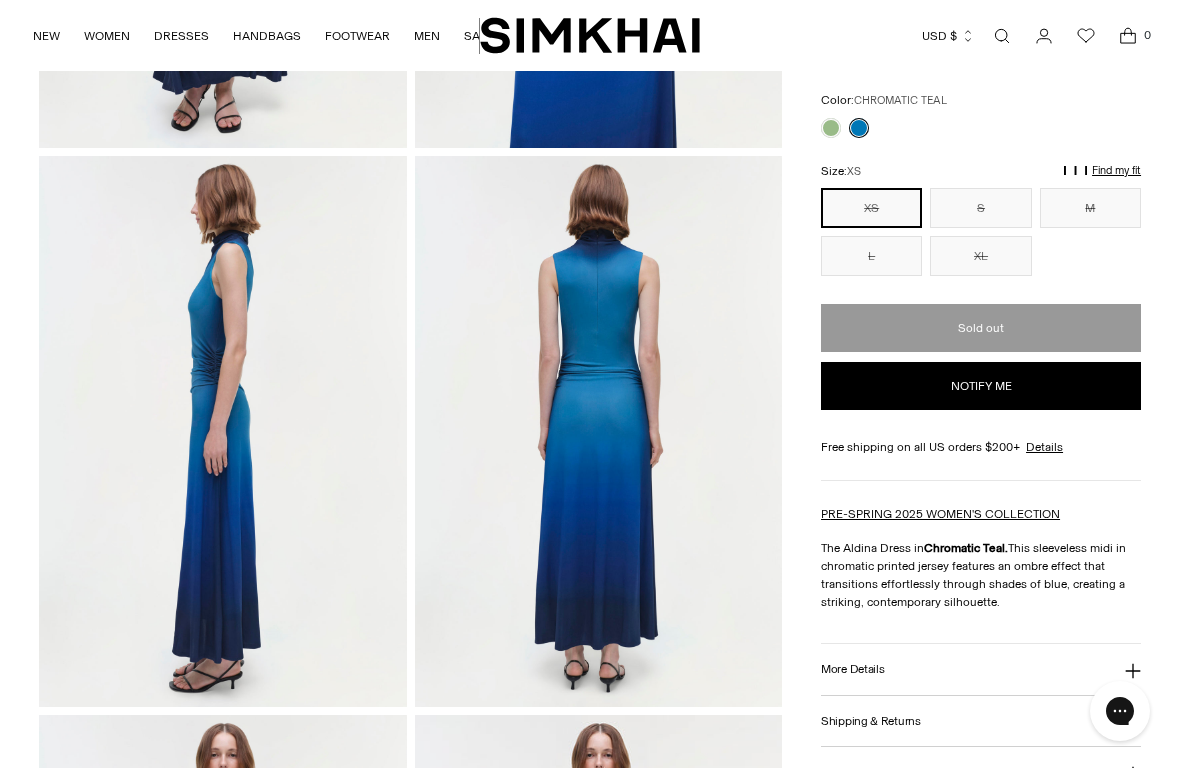 click on "Find my fit" at bounding box center [965, 180] 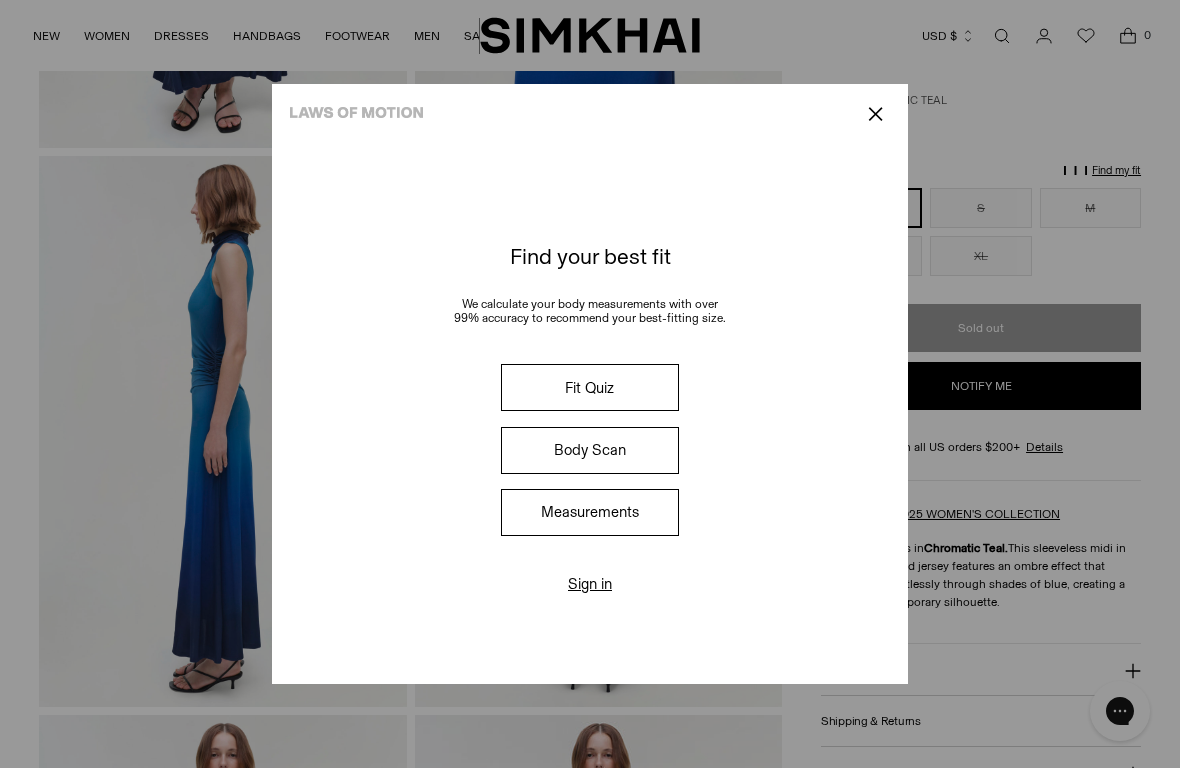 click on "Fit Quiz" at bounding box center [590, 387] 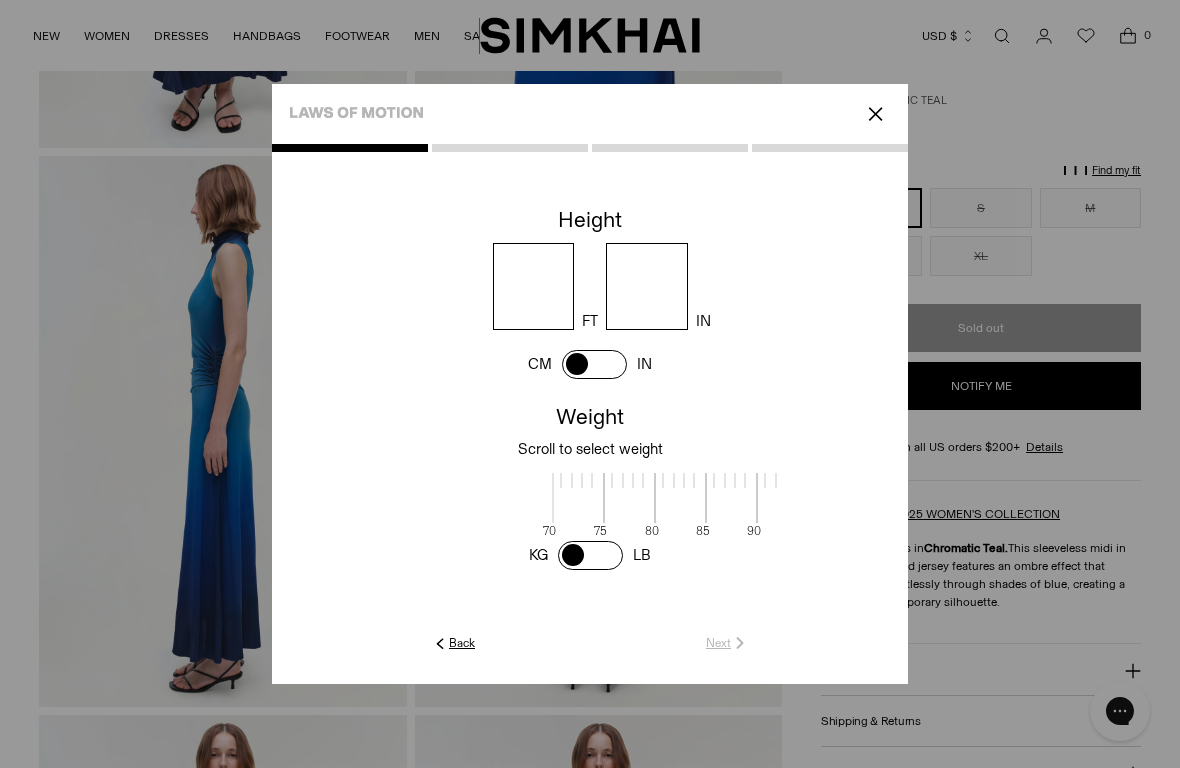 scroll, scrollTop: 4, scrollLeft: 618, axis: both 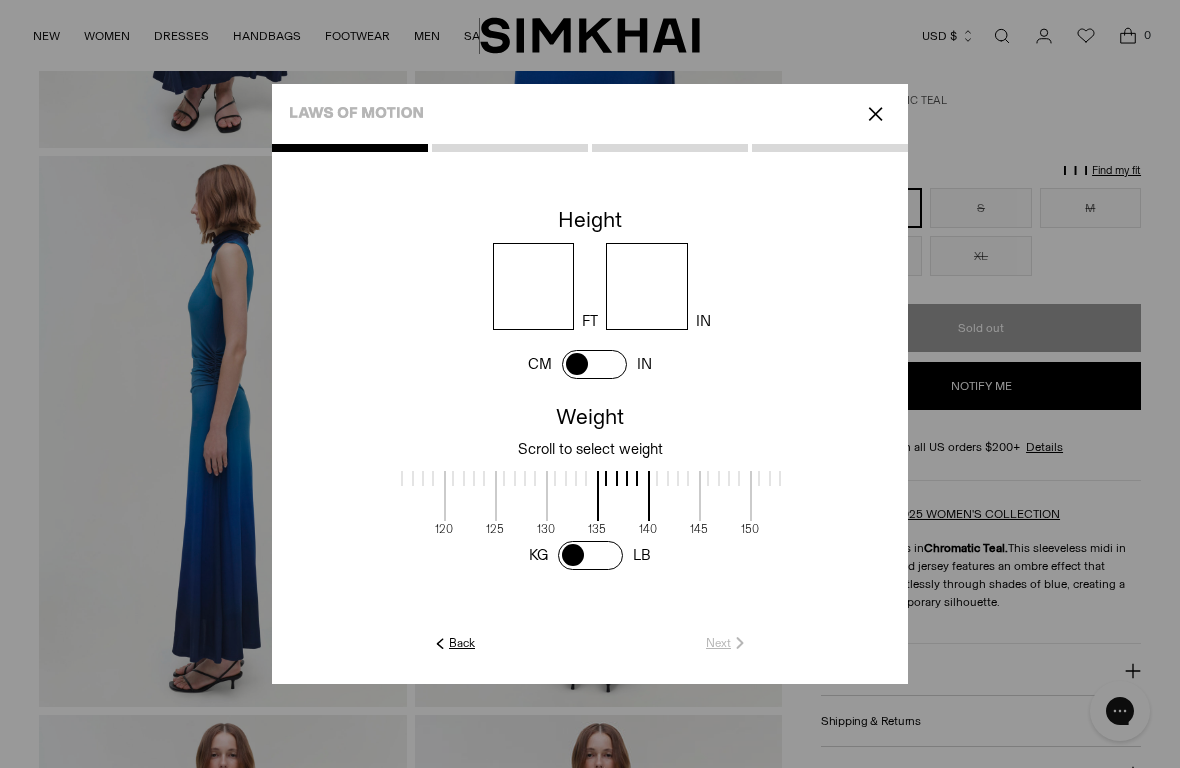 click at bounding box center [534, 286] 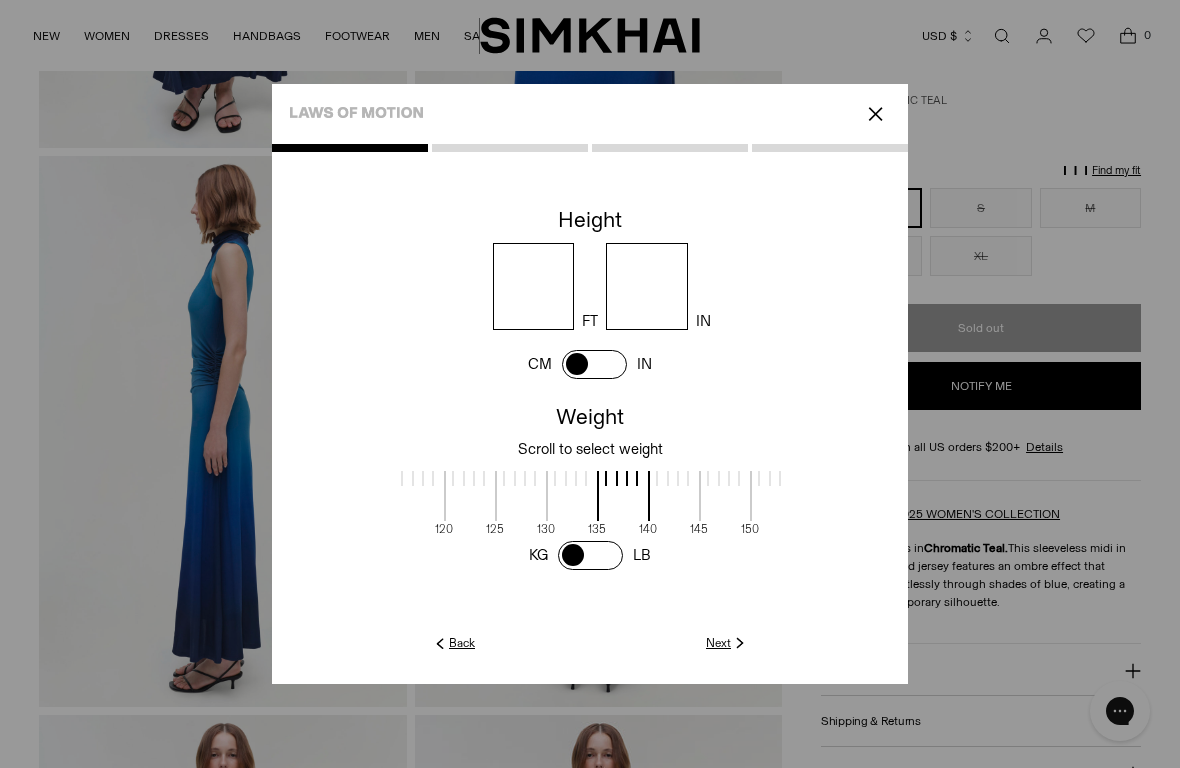 type on "*" 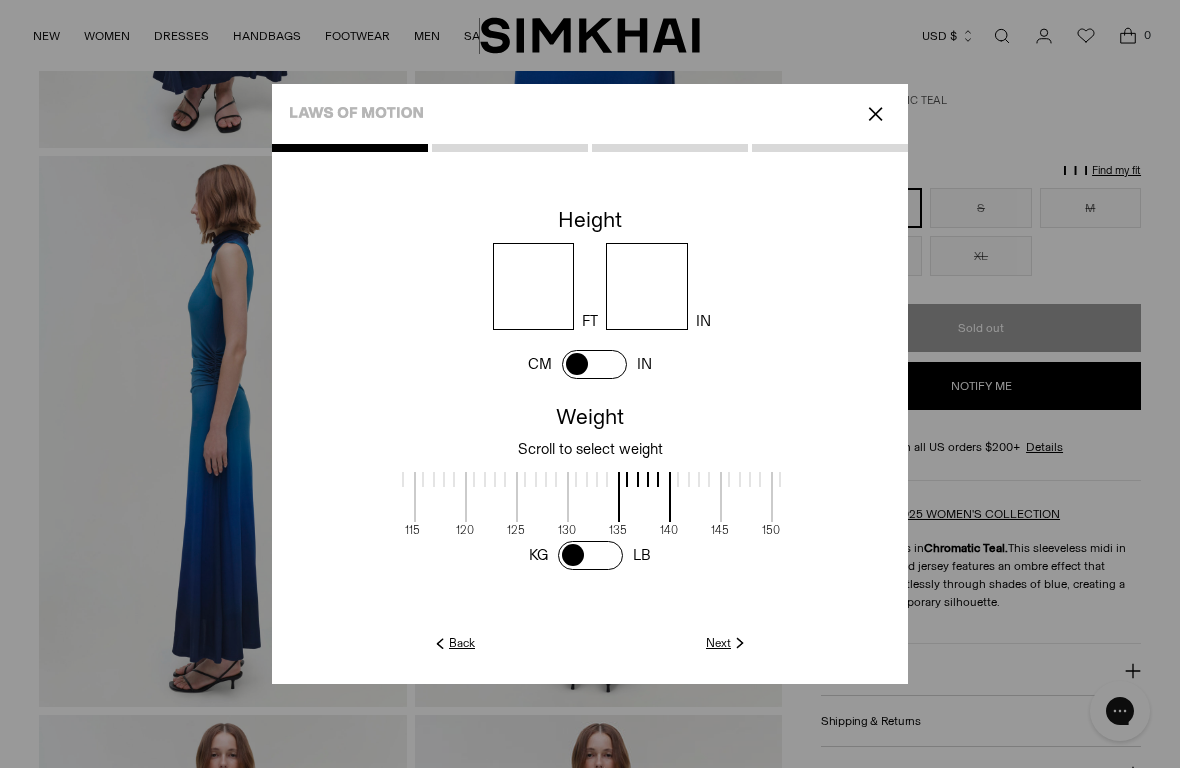 scroll, scrollTop: 1, scrollLeft: 565, axis: both 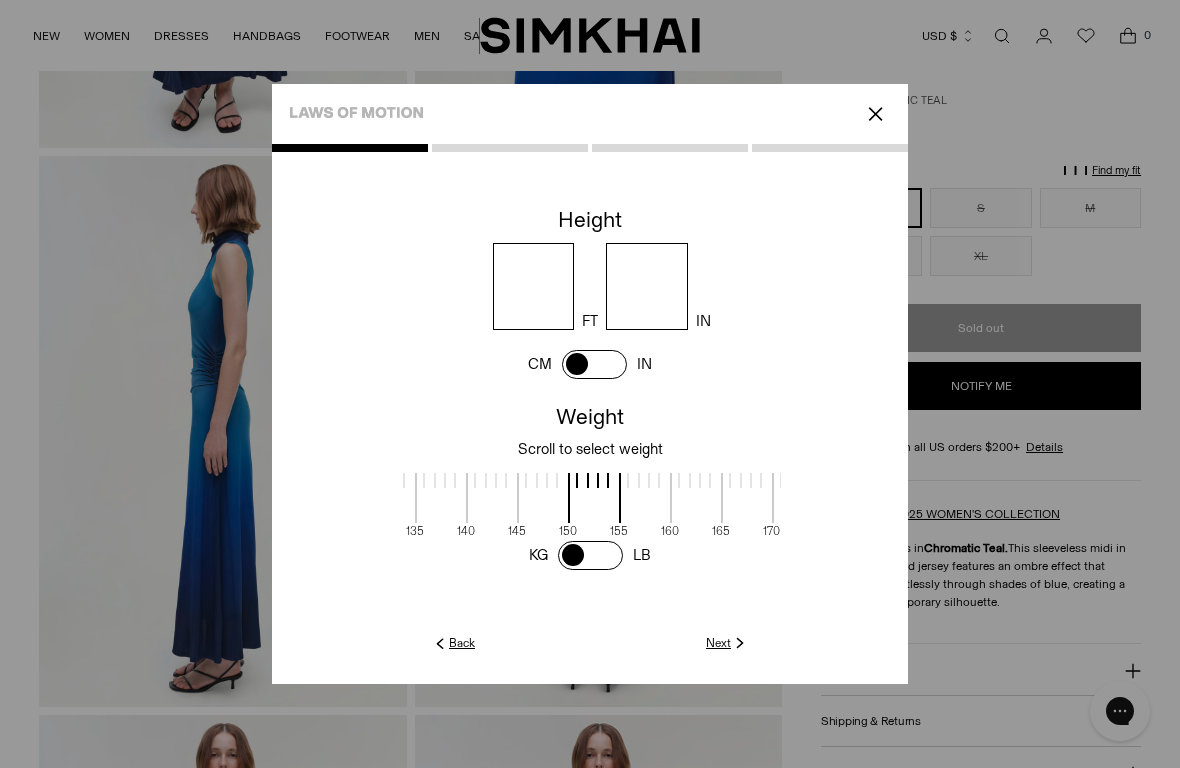 click at bounding box center [590, 416] 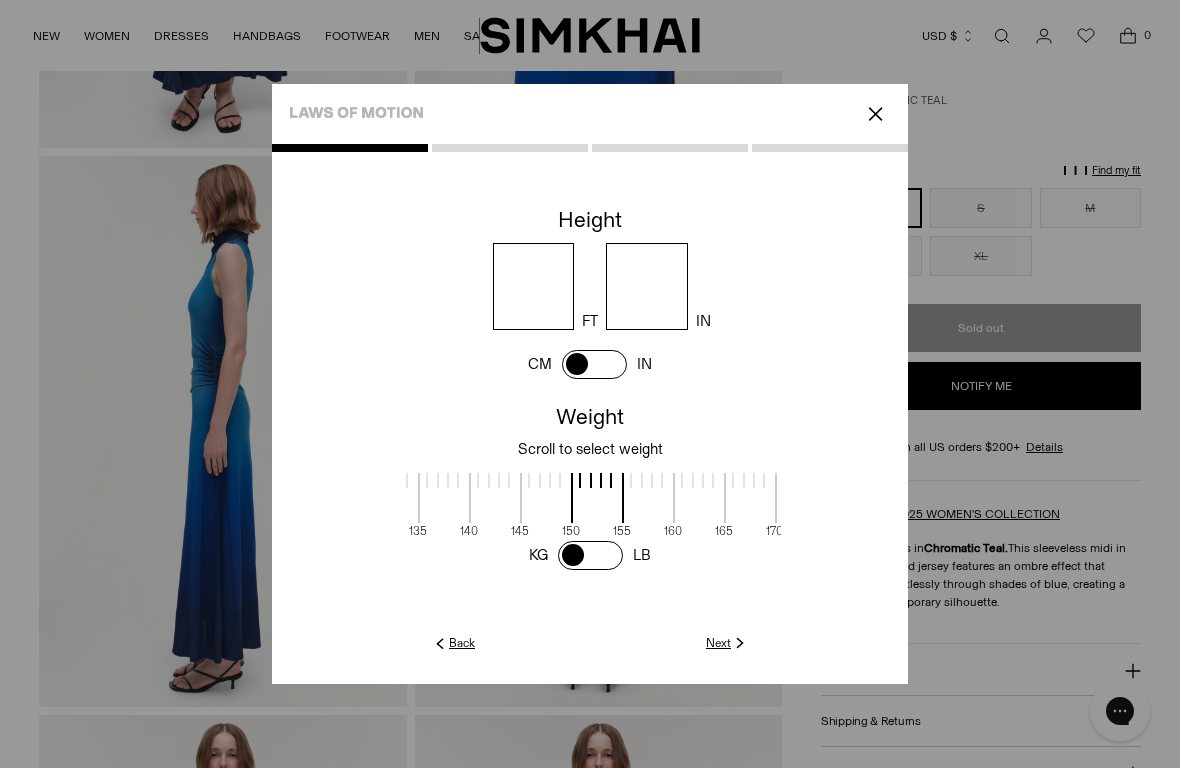 scroll, scrollTop: 0, scrollLeft: 796, axis: horizontal 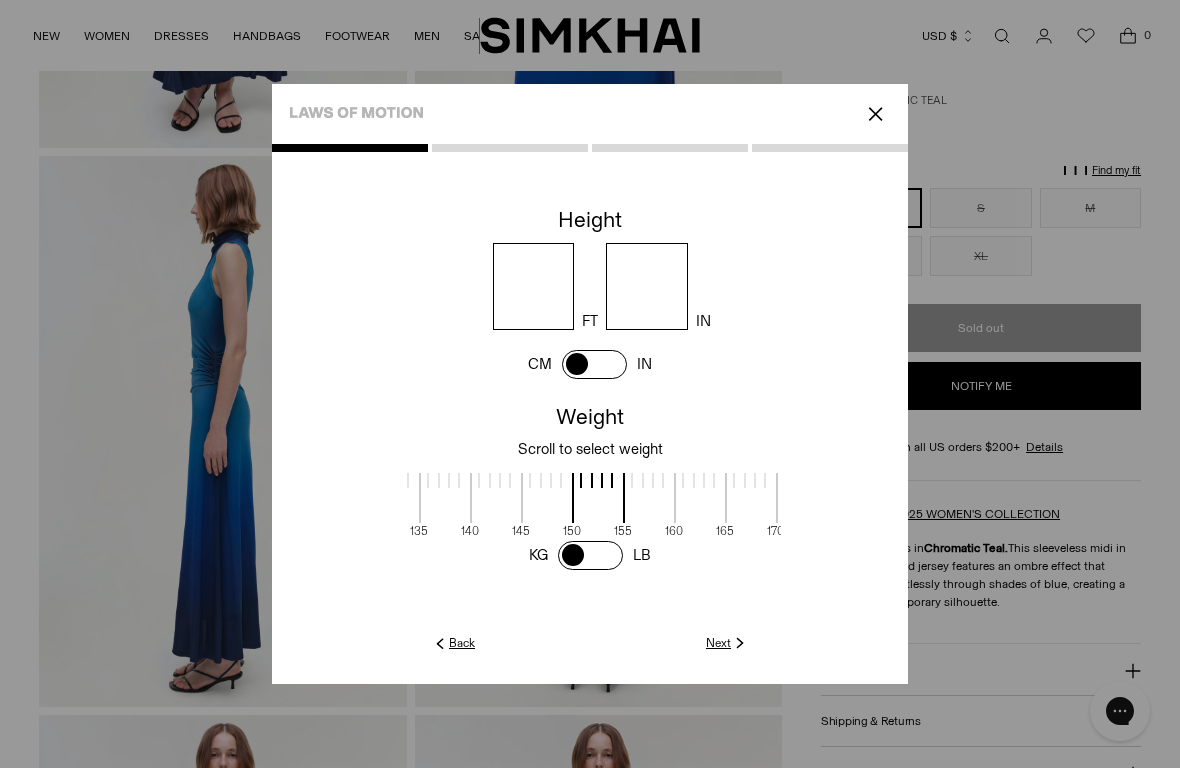 click 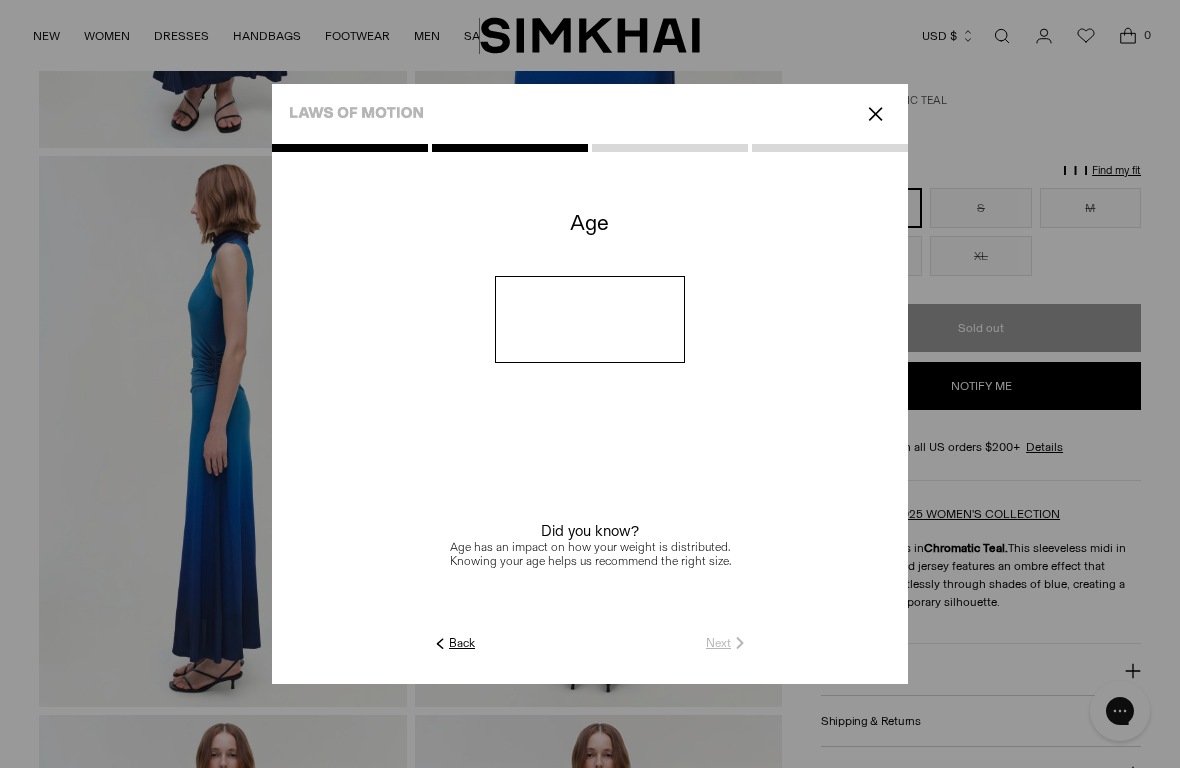 click at bounding box center [590, 319] 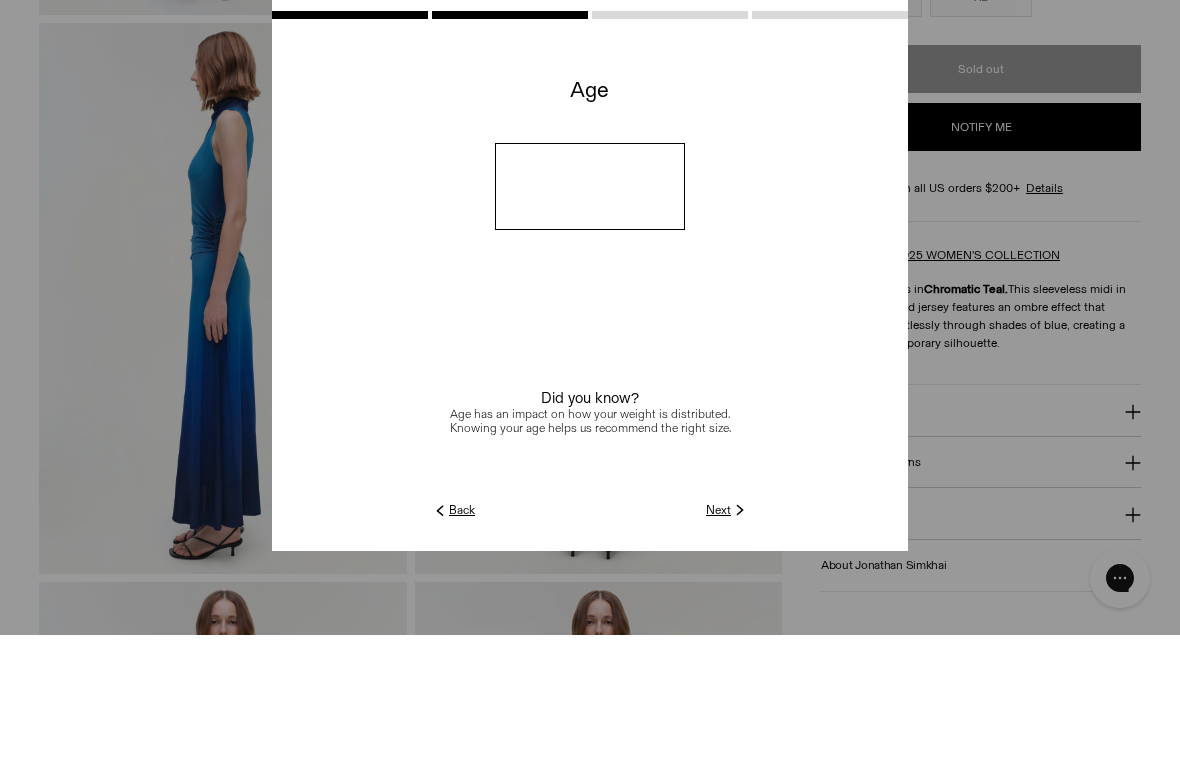 type on "**" 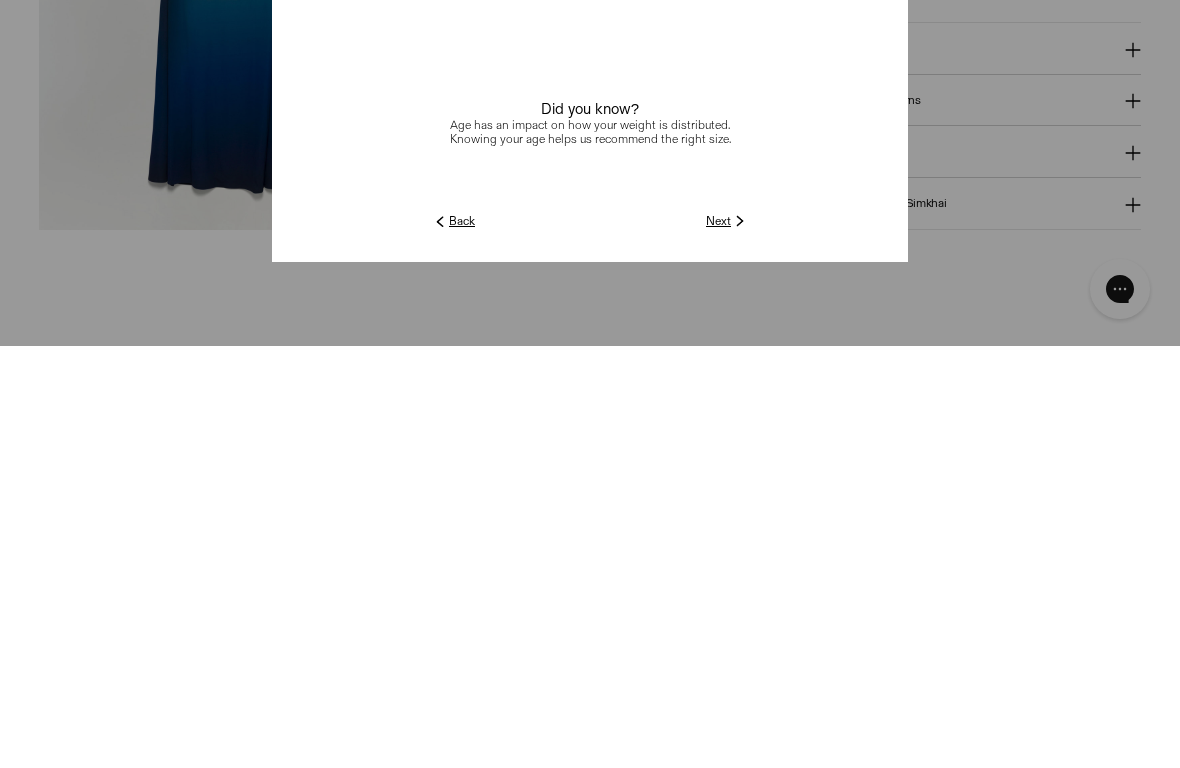 scroll, scrollTop: 1724, scrollLeft: 0, axis: vertical 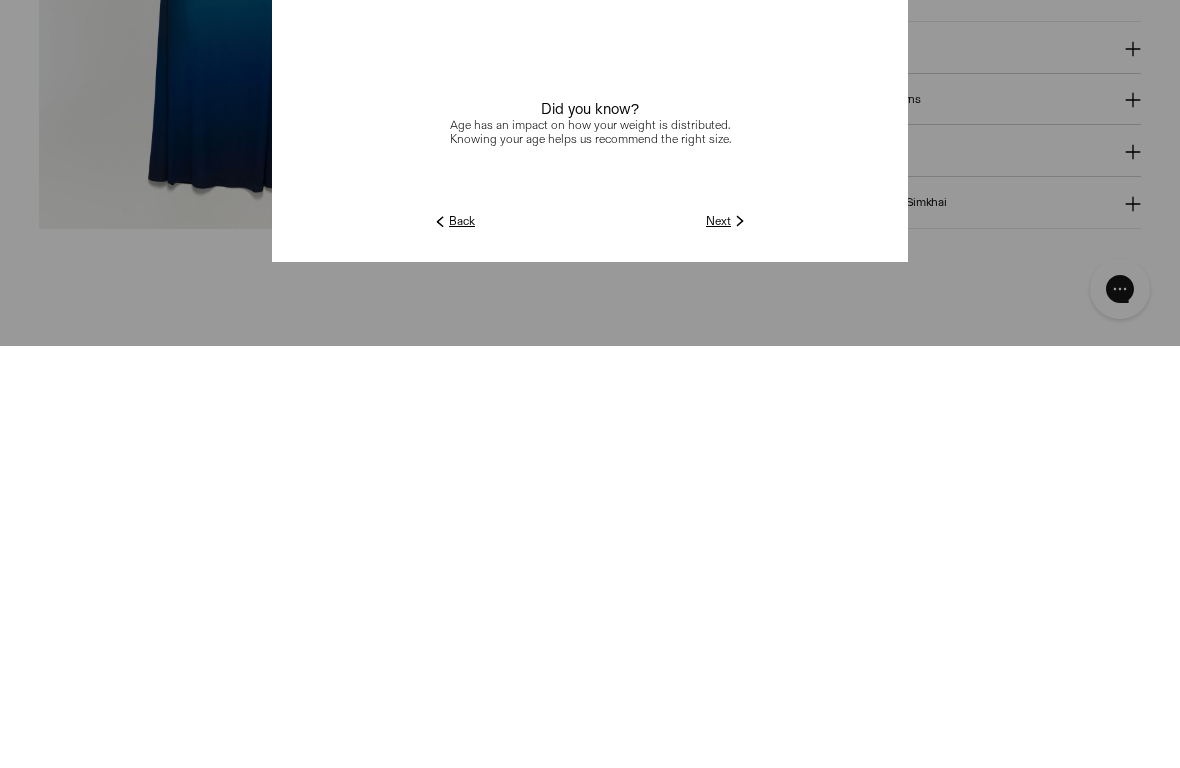 click on "Next" 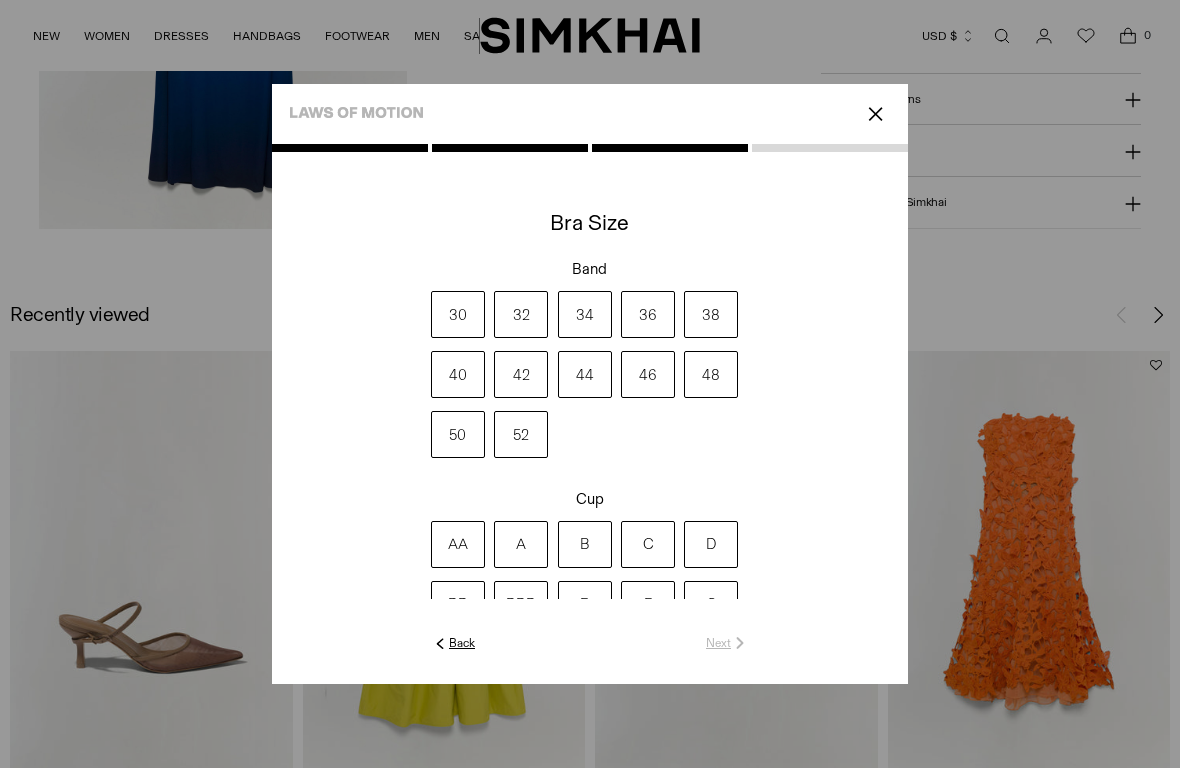 click on "36" at bounding box center (648, 314) 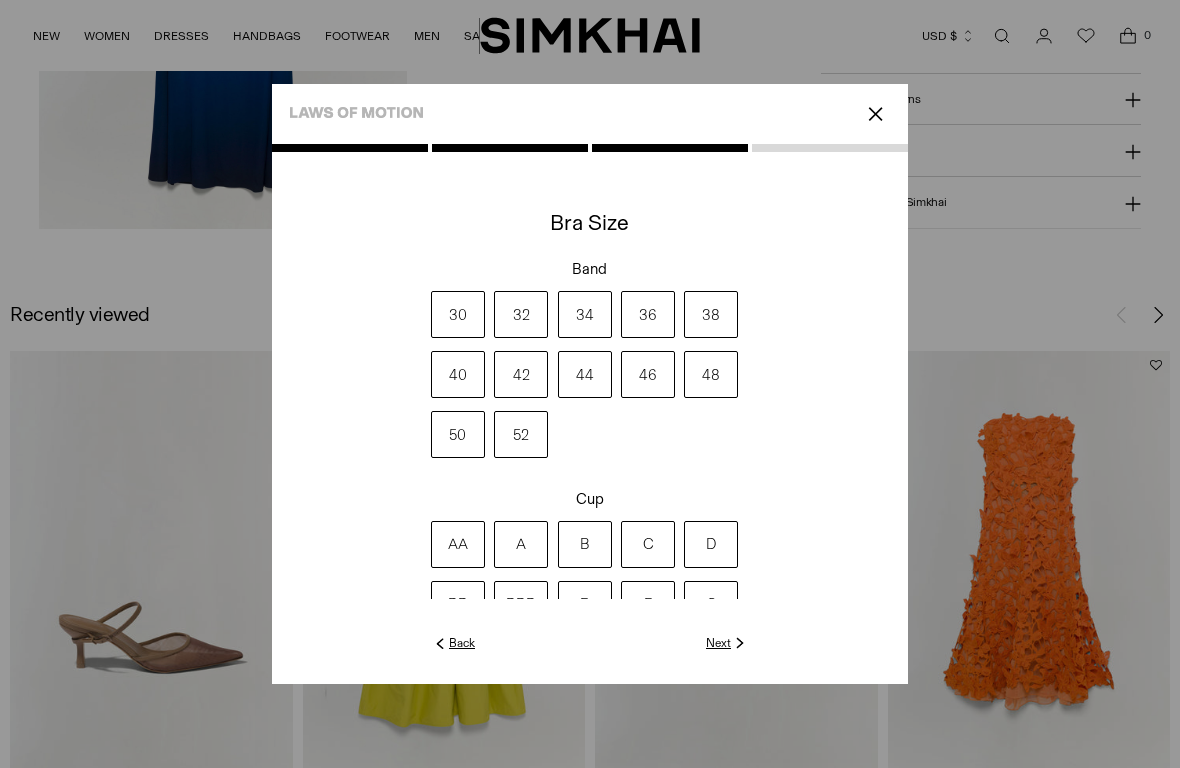 click 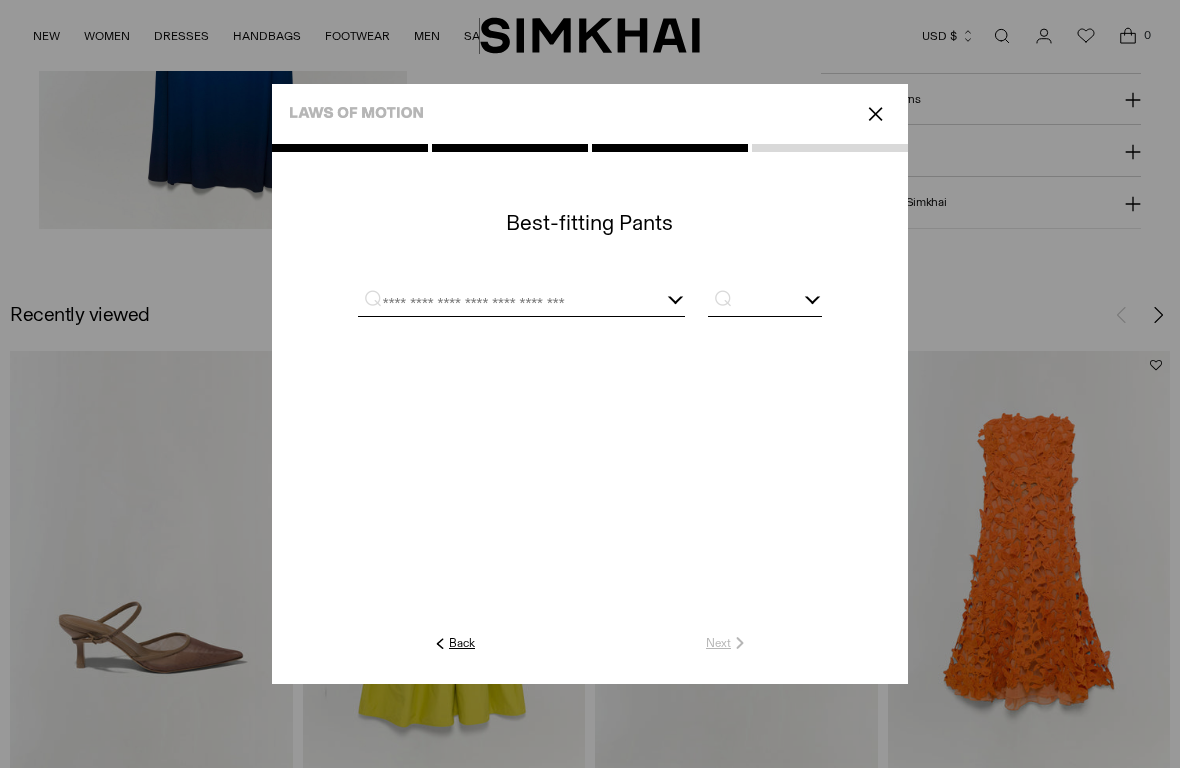 click at bounding box center [590, 301] 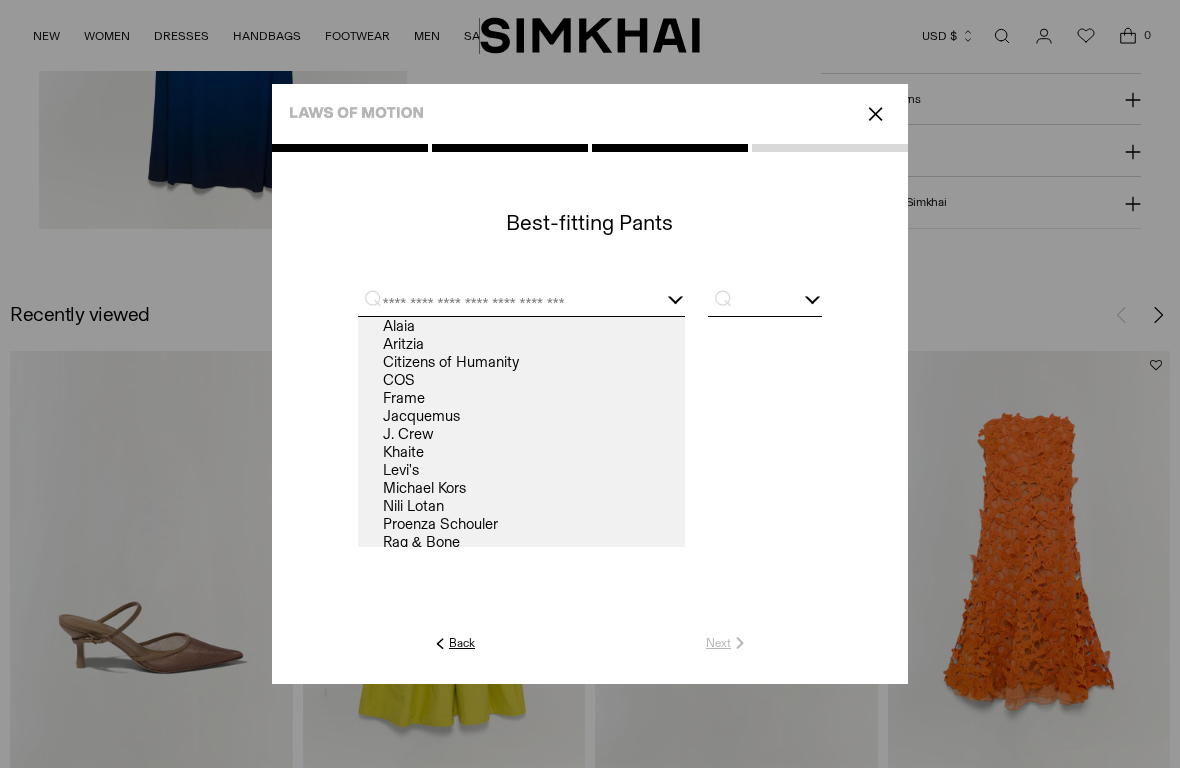 click on "Nili Lotan" at bounding box center (521, 506) 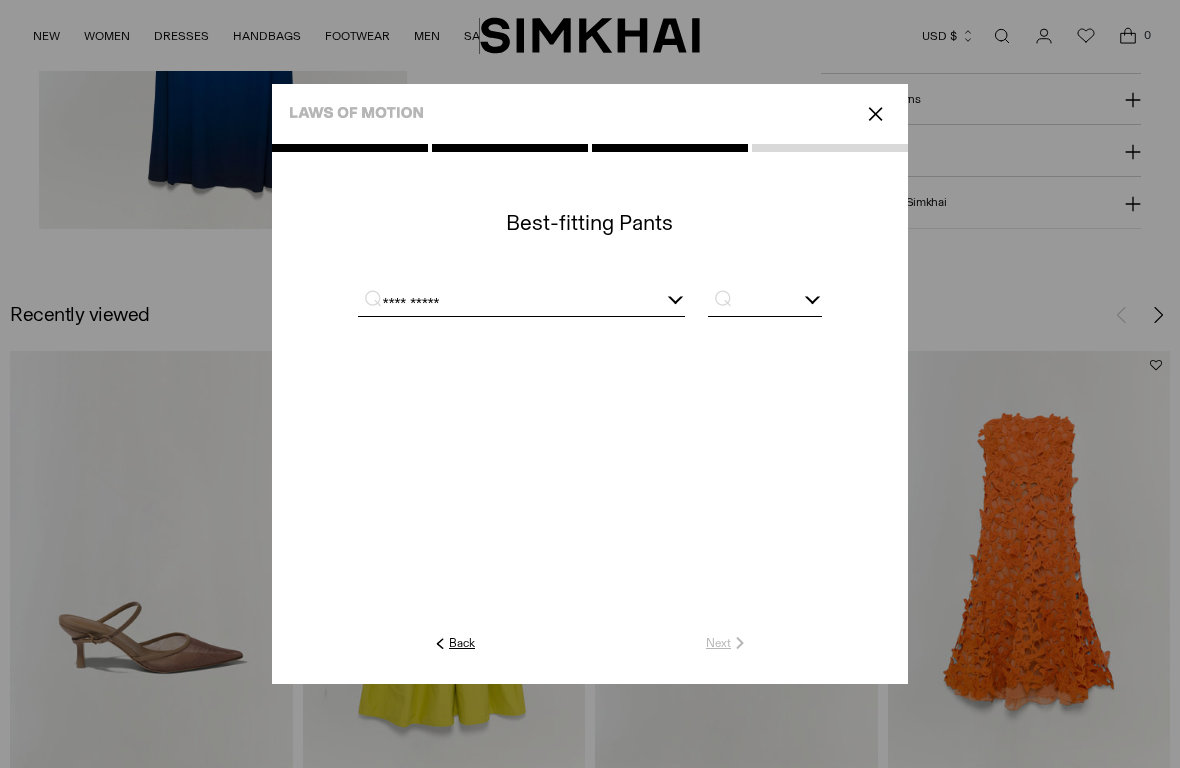 click at bounding box center (590, 301) 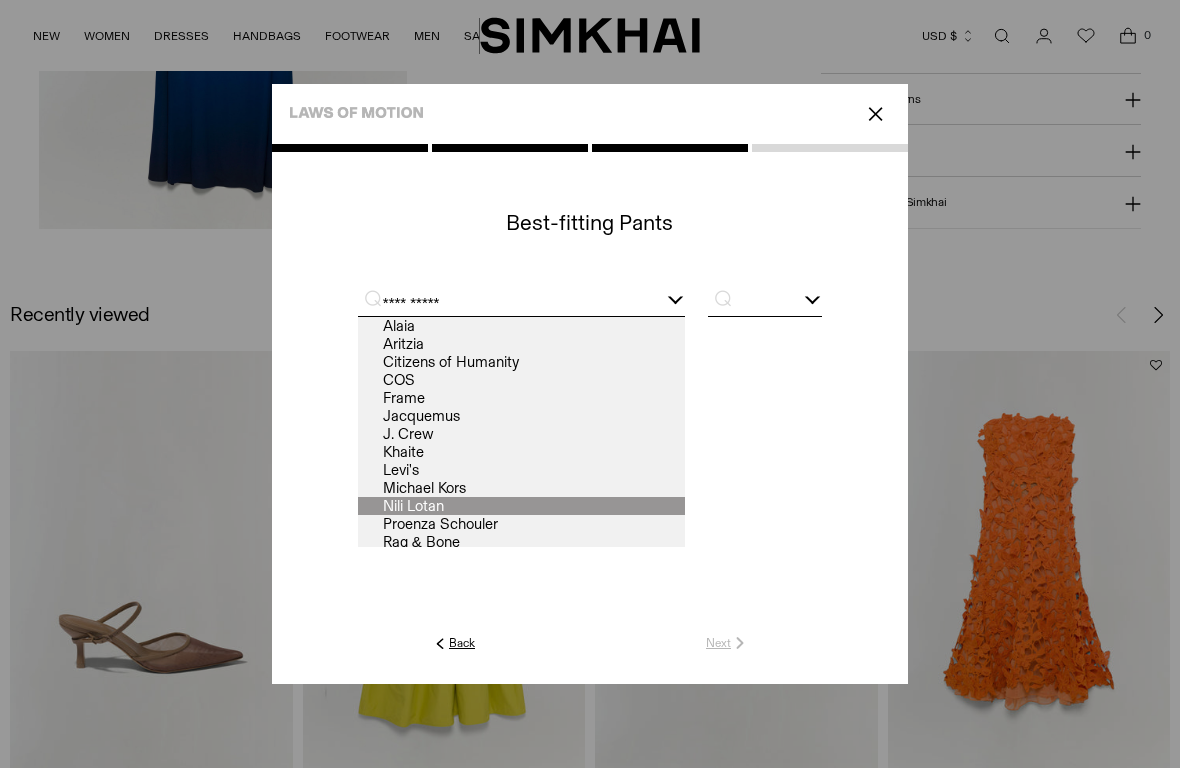 click at bounding box center (765, 419) 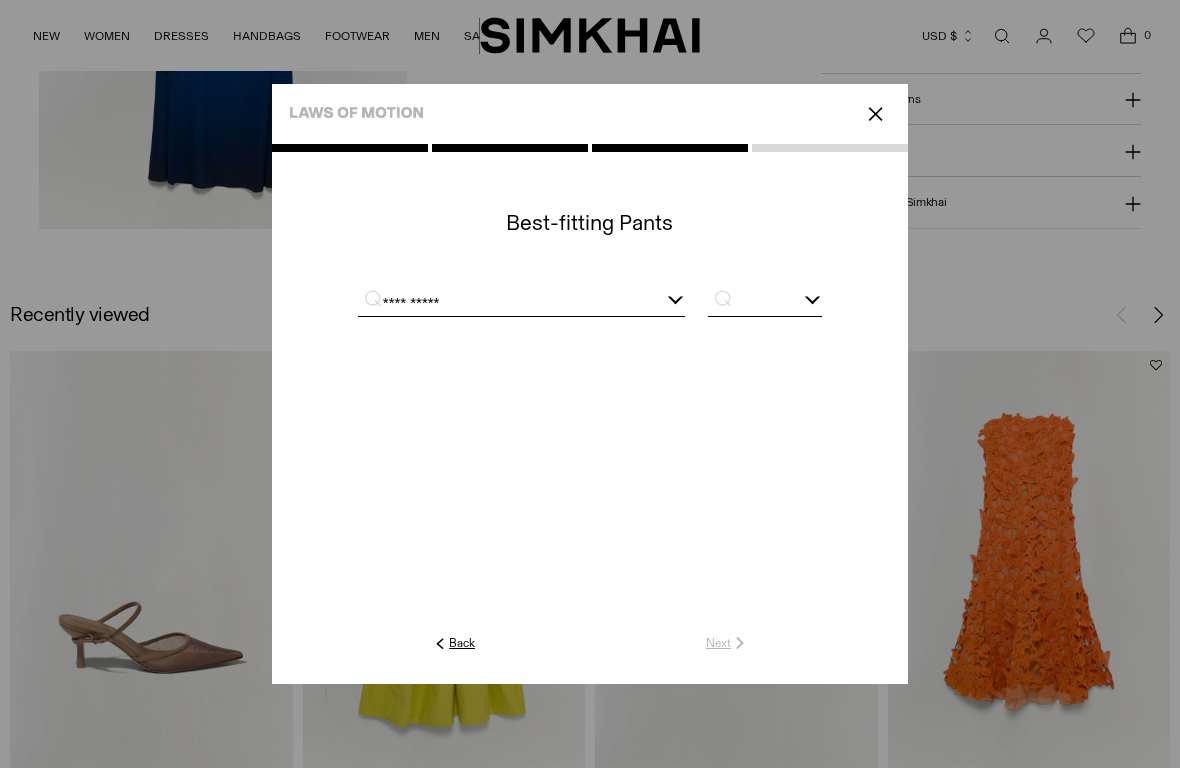 click at bounding box center [765, 303] 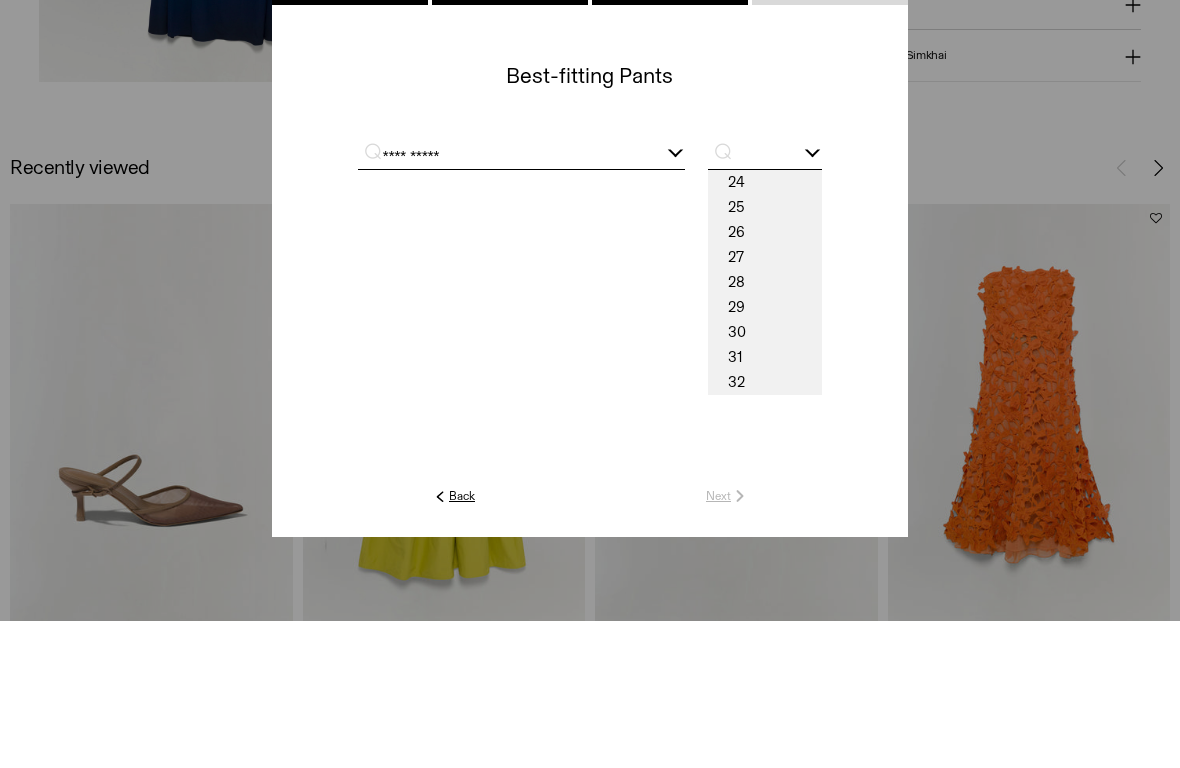 scroll, scrollTop: 2293, scrollLeft: 0, axis: vertical 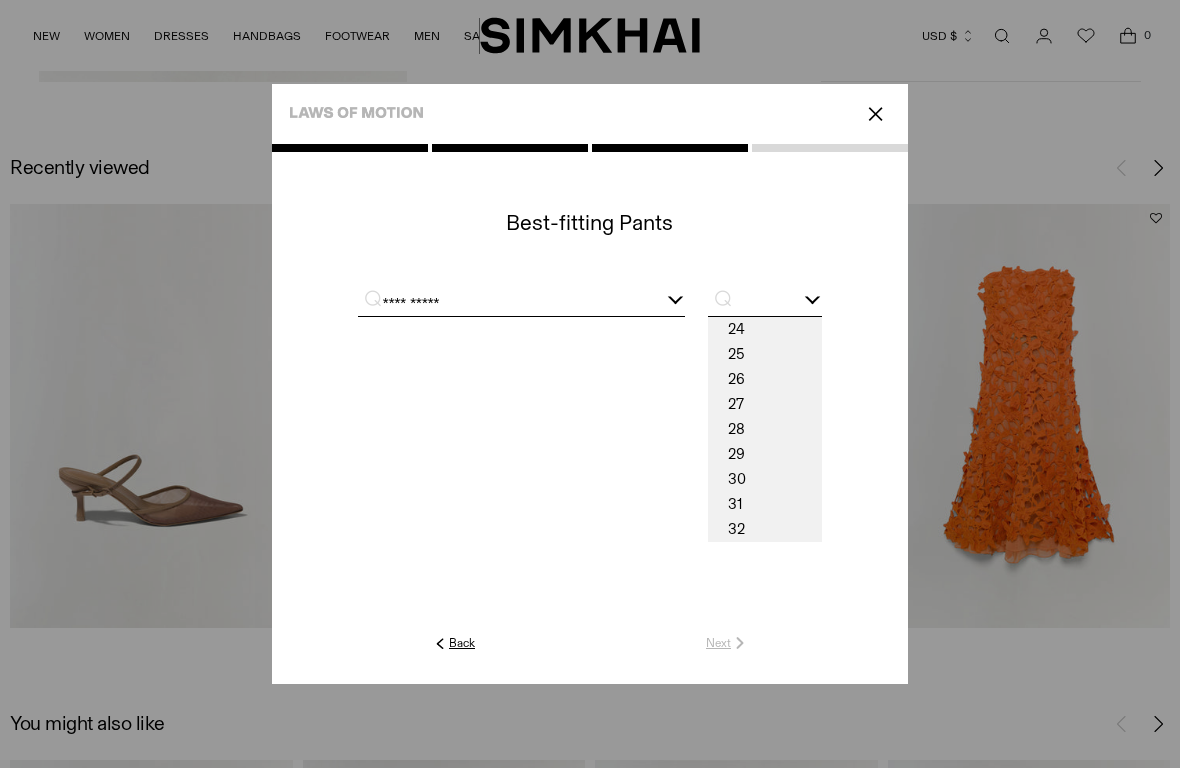 click 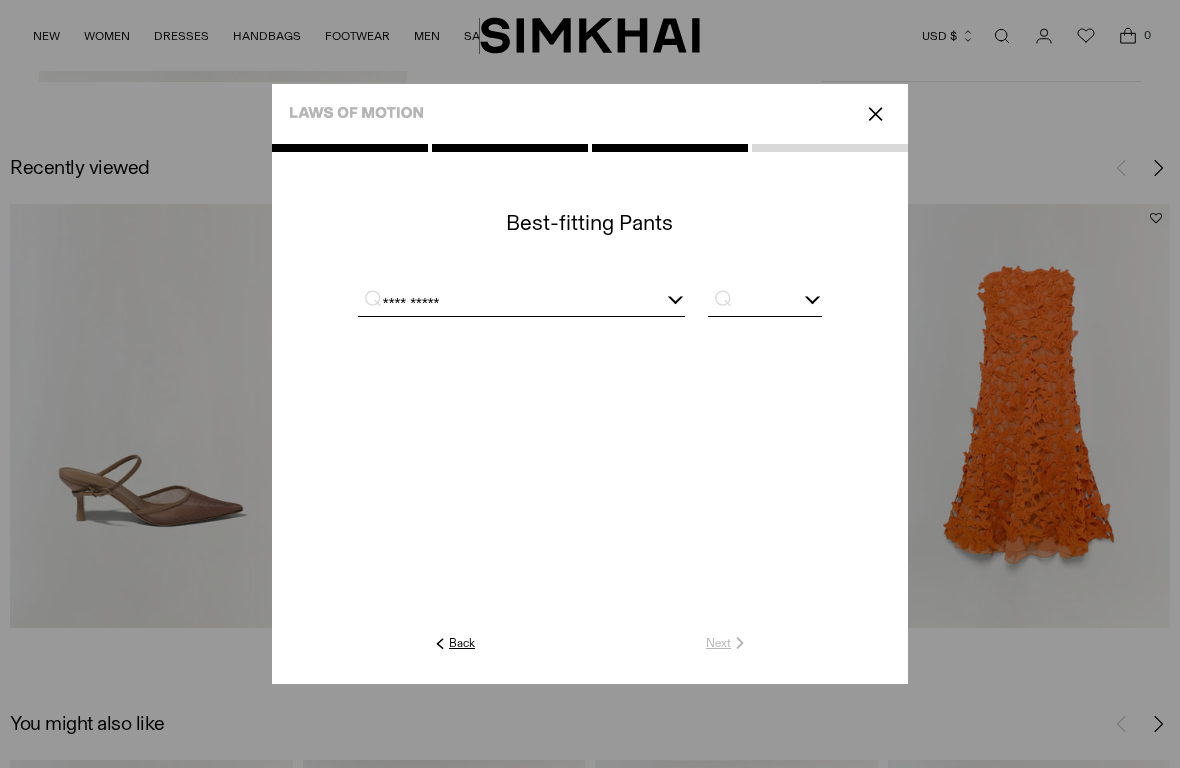 click on "Back" 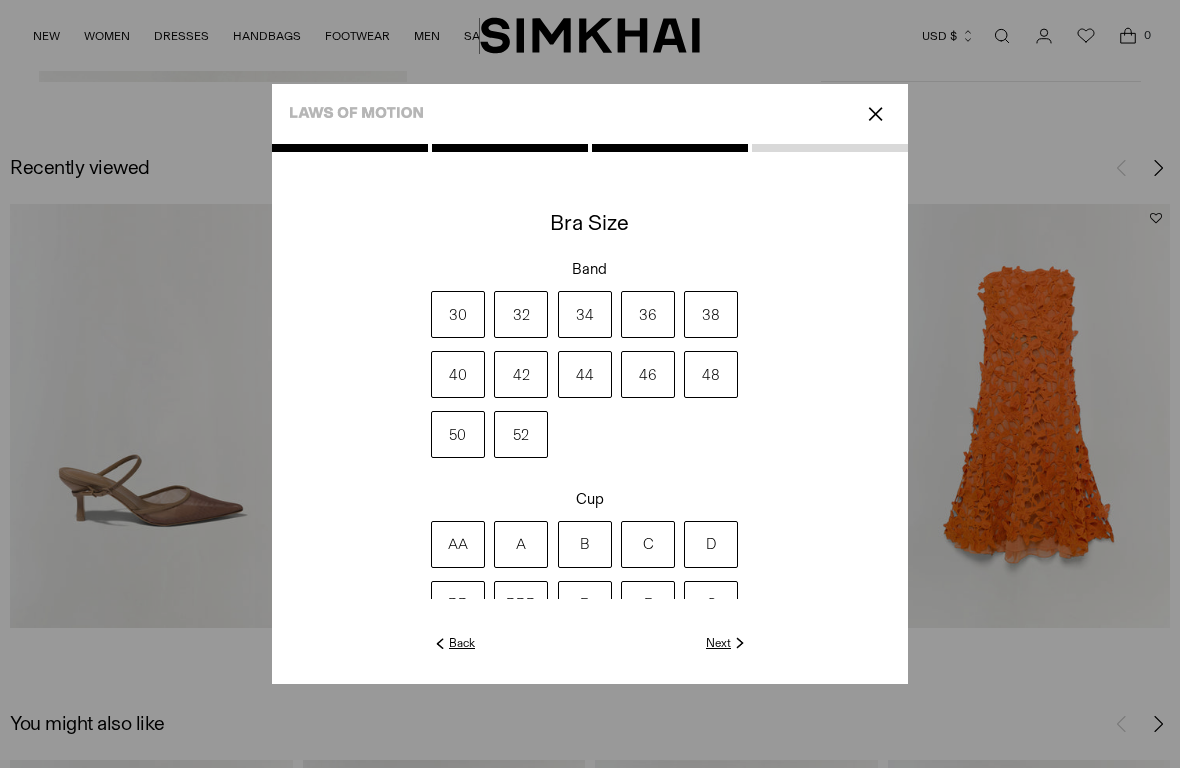 click at bounding box center [590, 414] 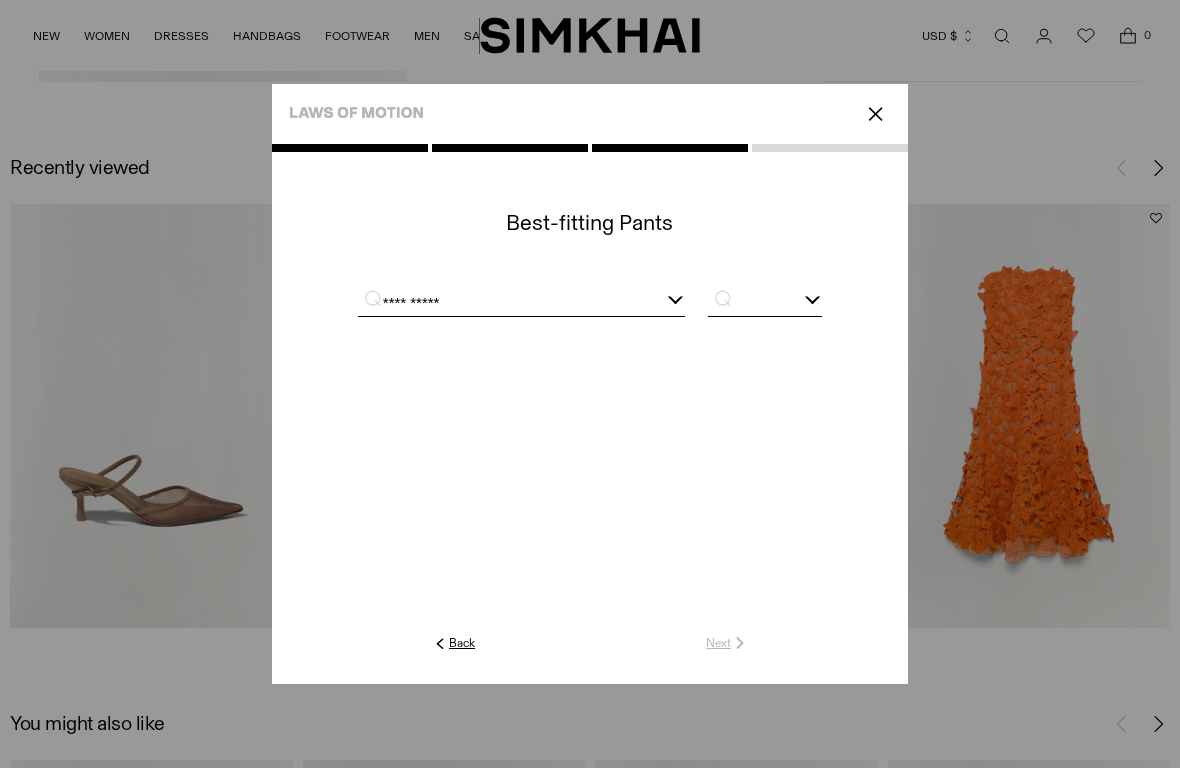 click at bounding box center (765, 303) 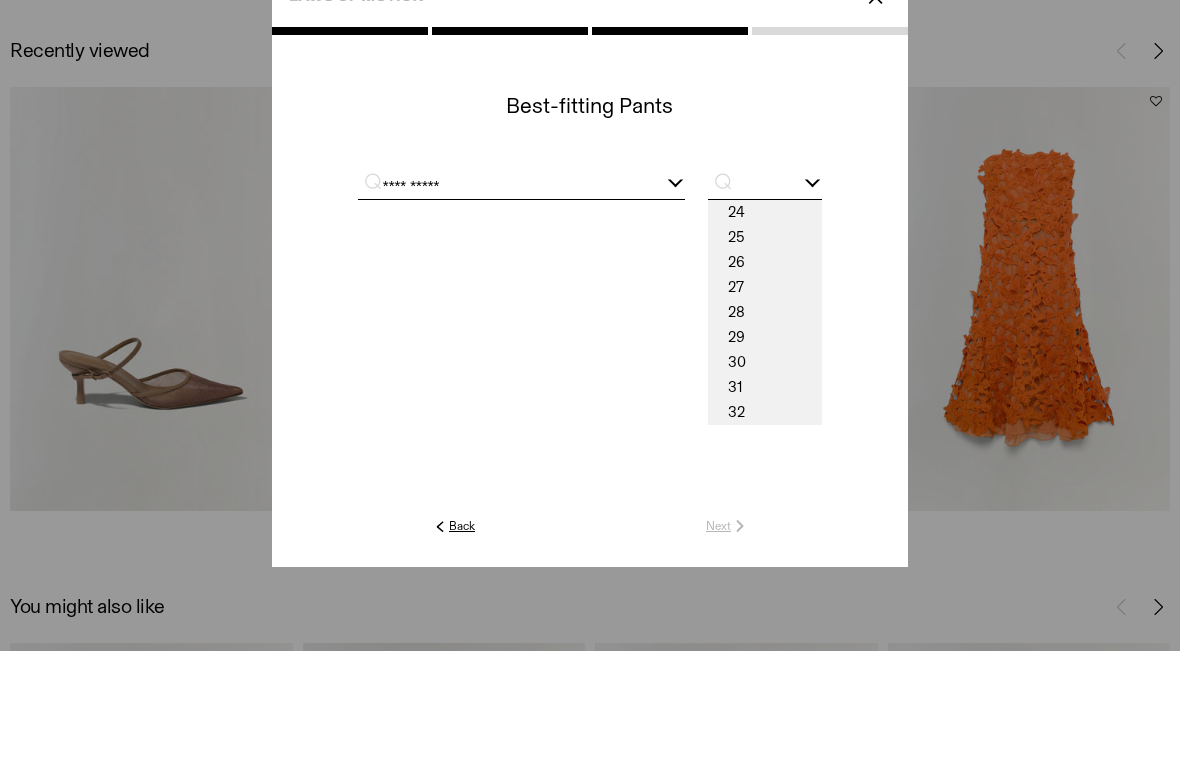 scroll, scrollTop: 2410, scrollLeft: 0, axis: vertical 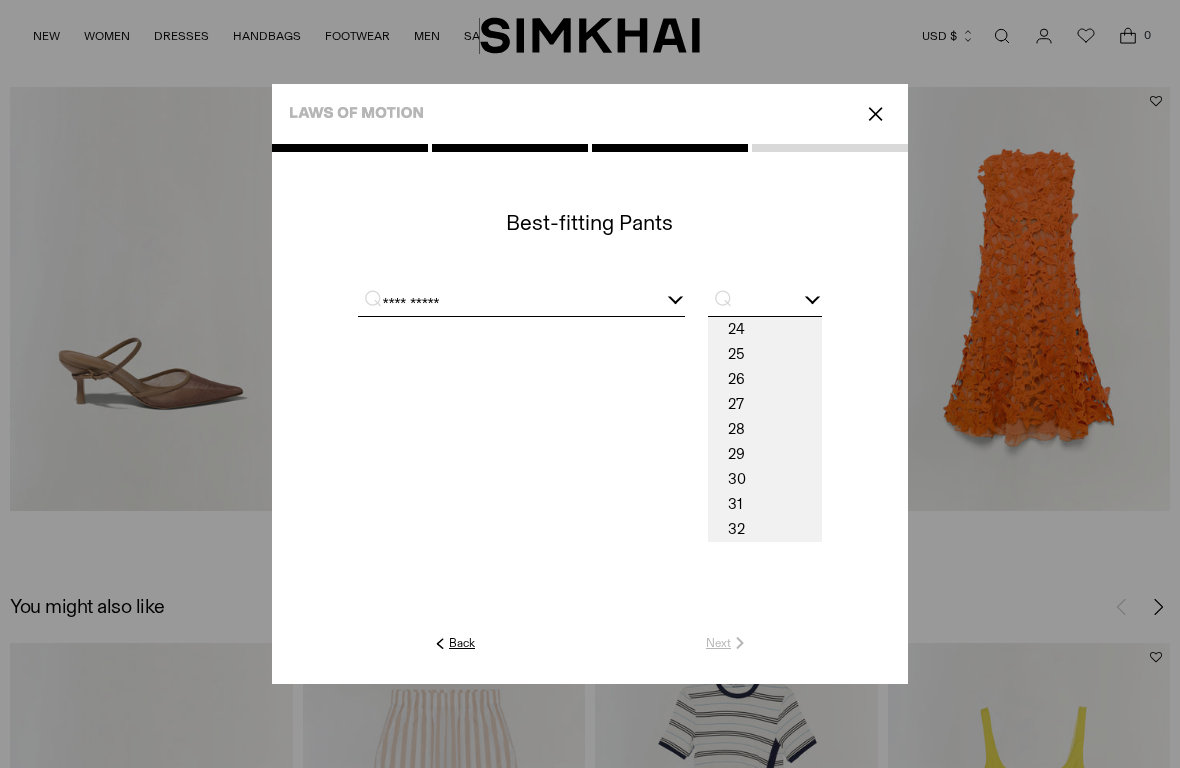 click on "31" at bounding box center [765, 504] 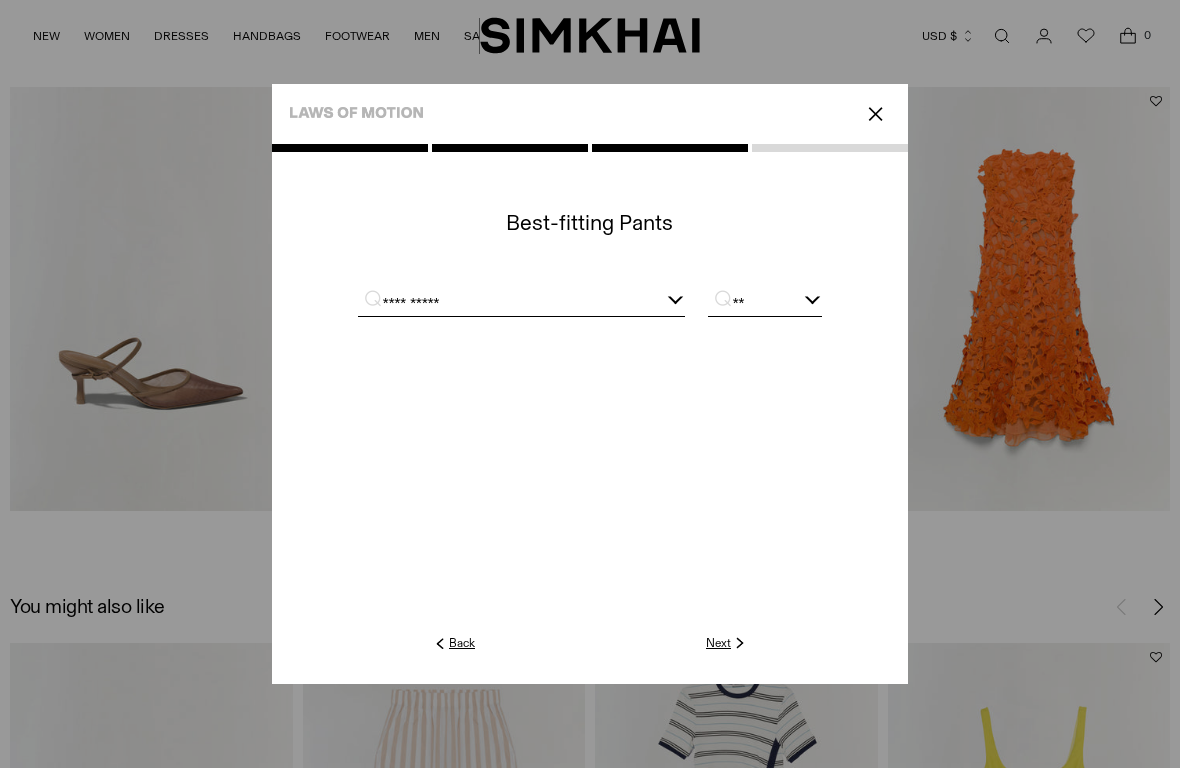 click on "Next" 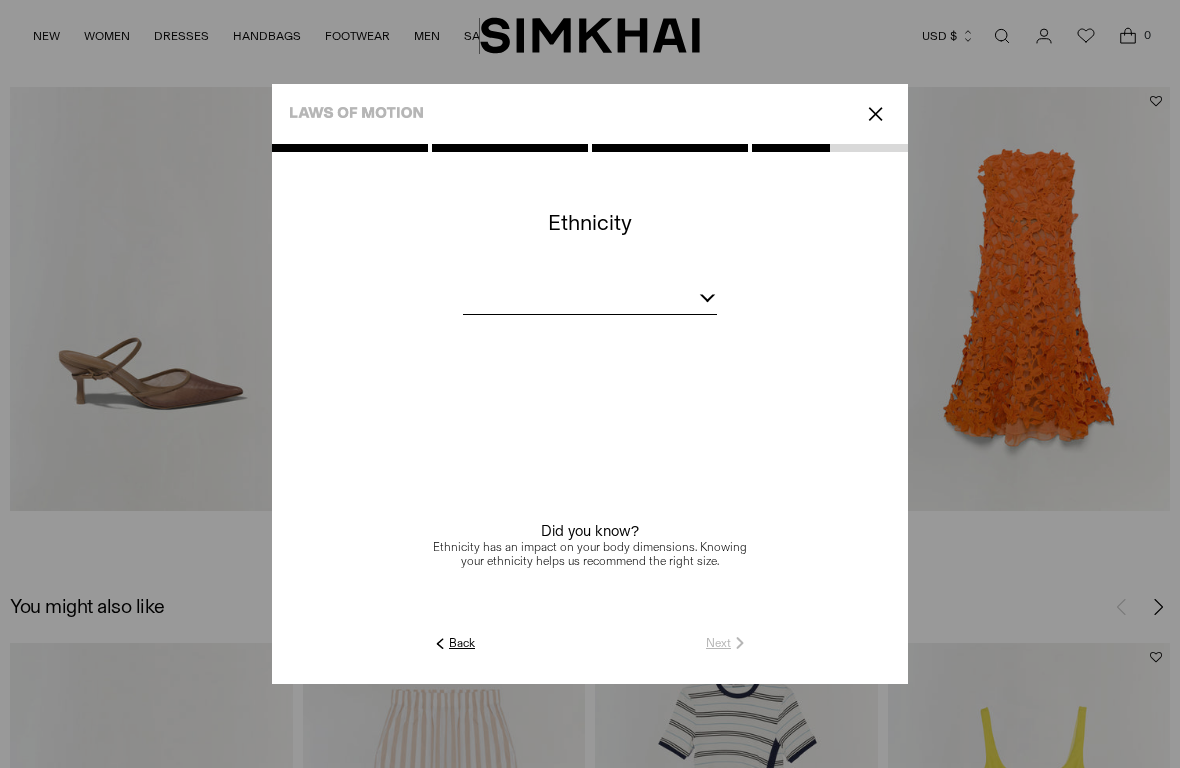 click at bounding box center (590, 301) 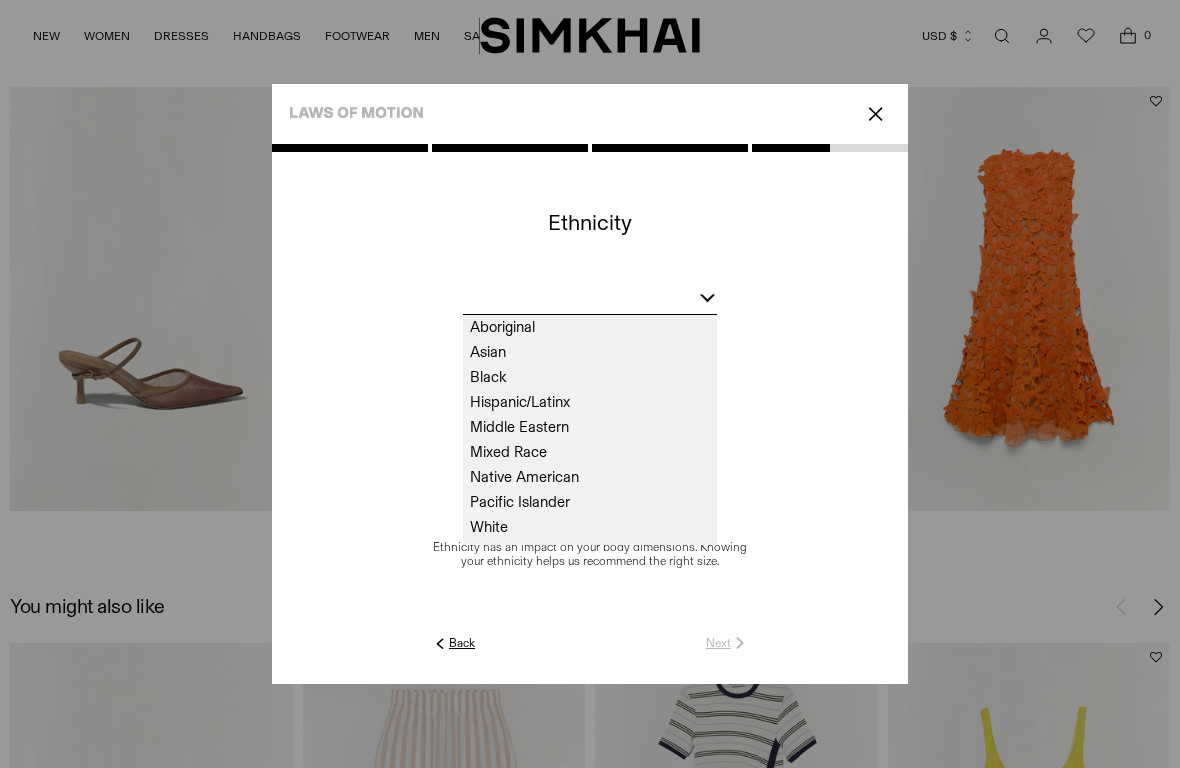 click on "White" at bounding box center (590, 527) 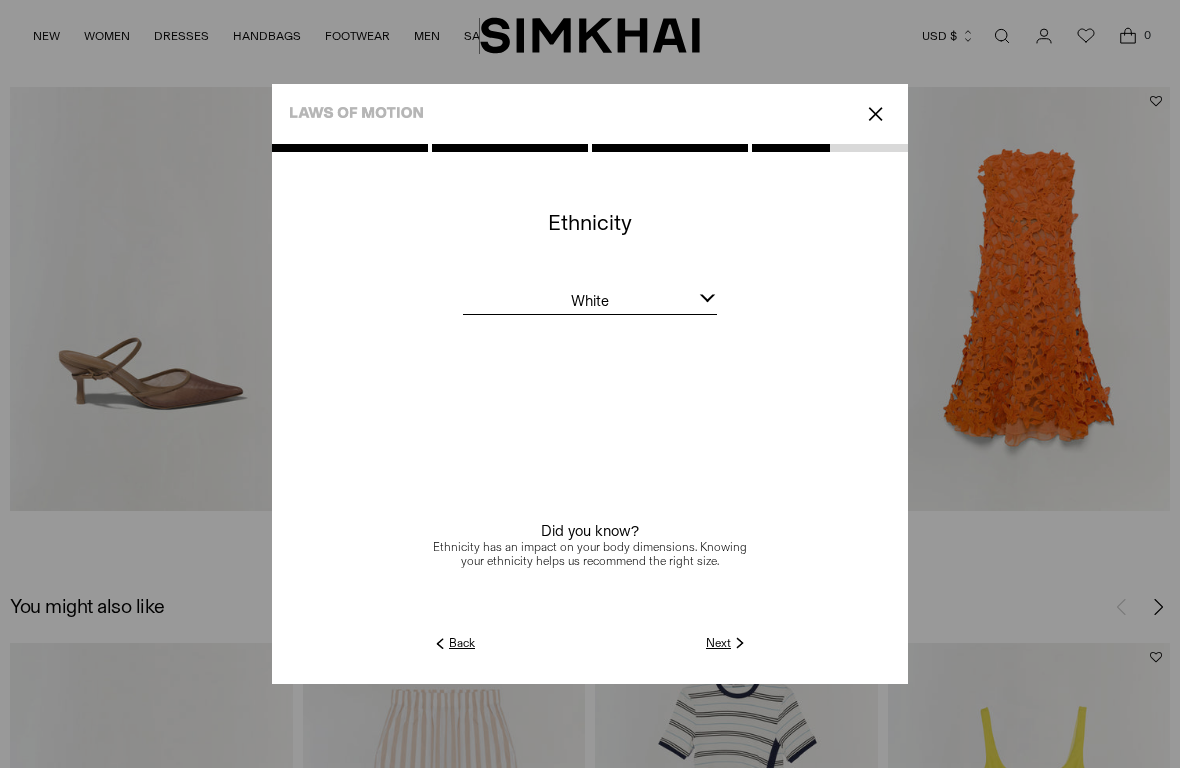 click 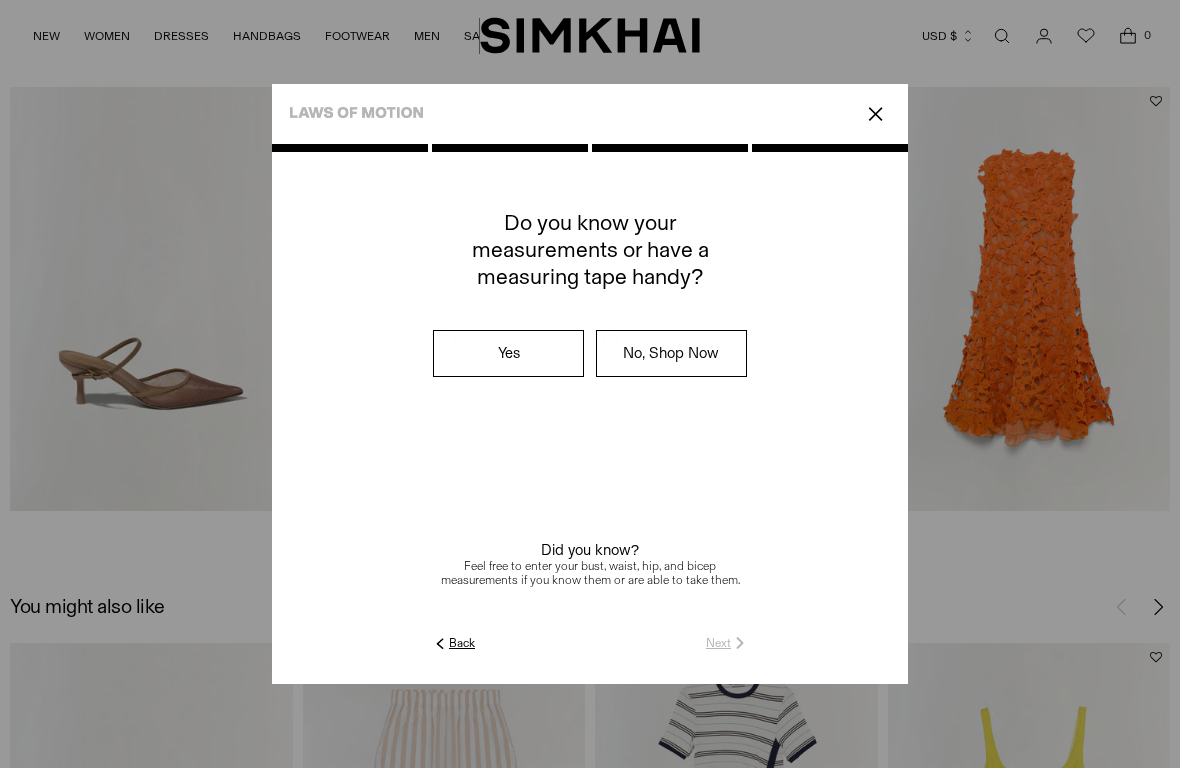 click on "Yes" at bounding box center (508, 353) 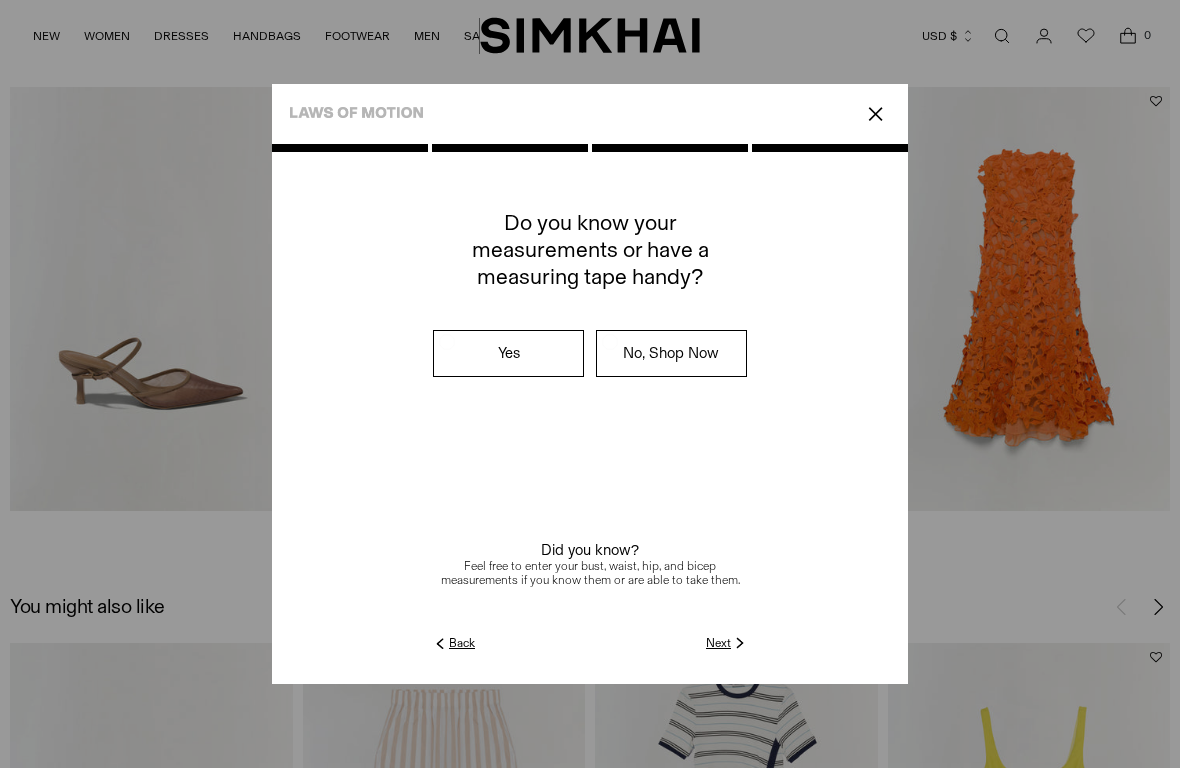 click 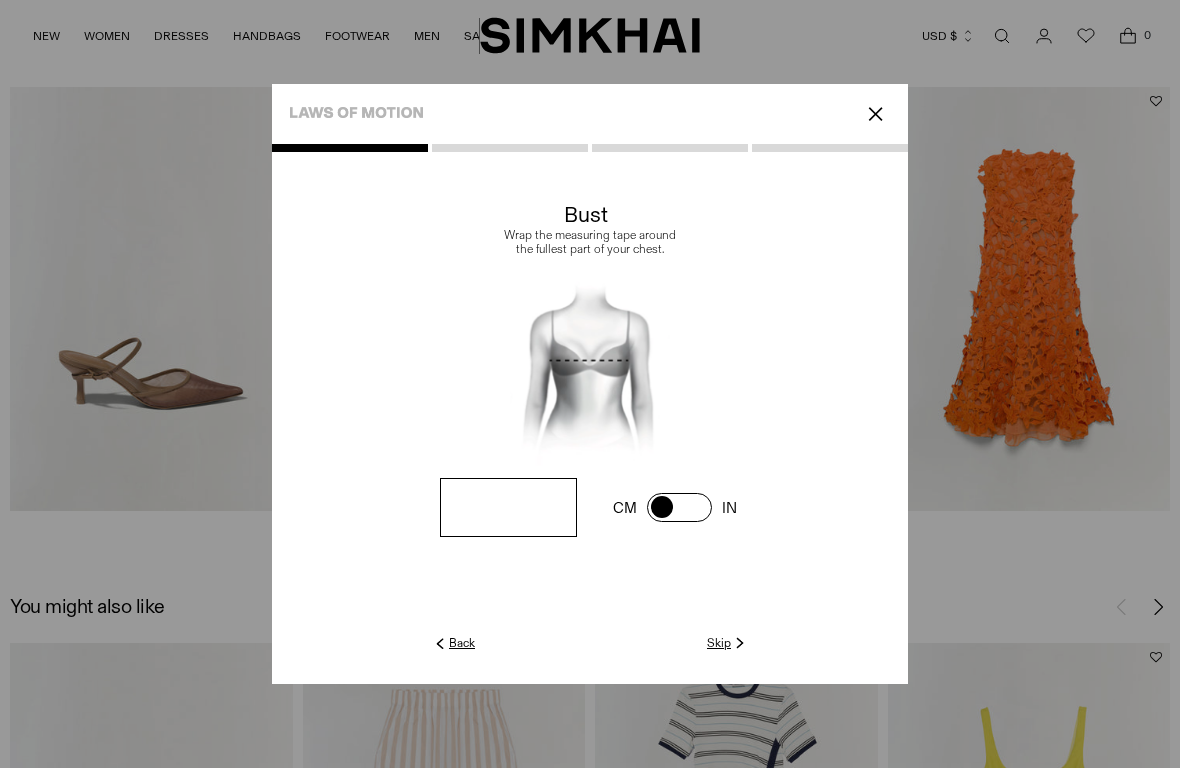 click at bounding box center (508, 507) 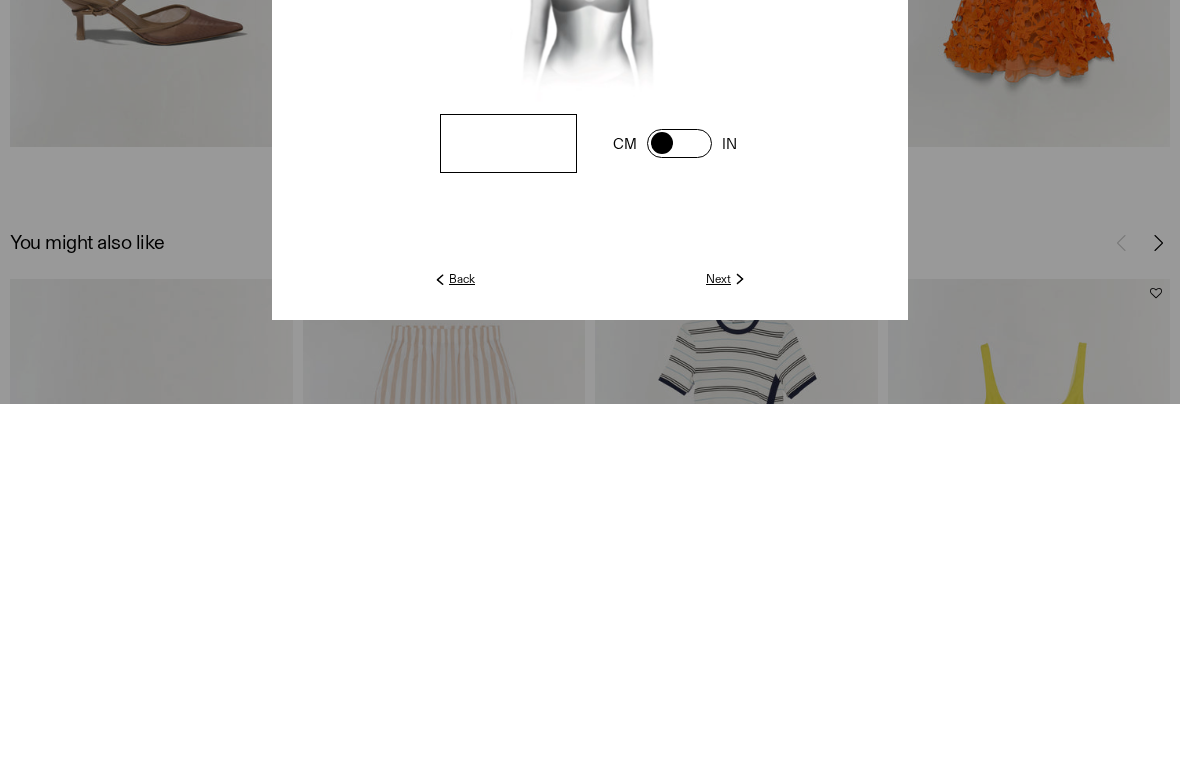 scroll, scrollTop: 2774, scrollLeft: 0, axis: vertical 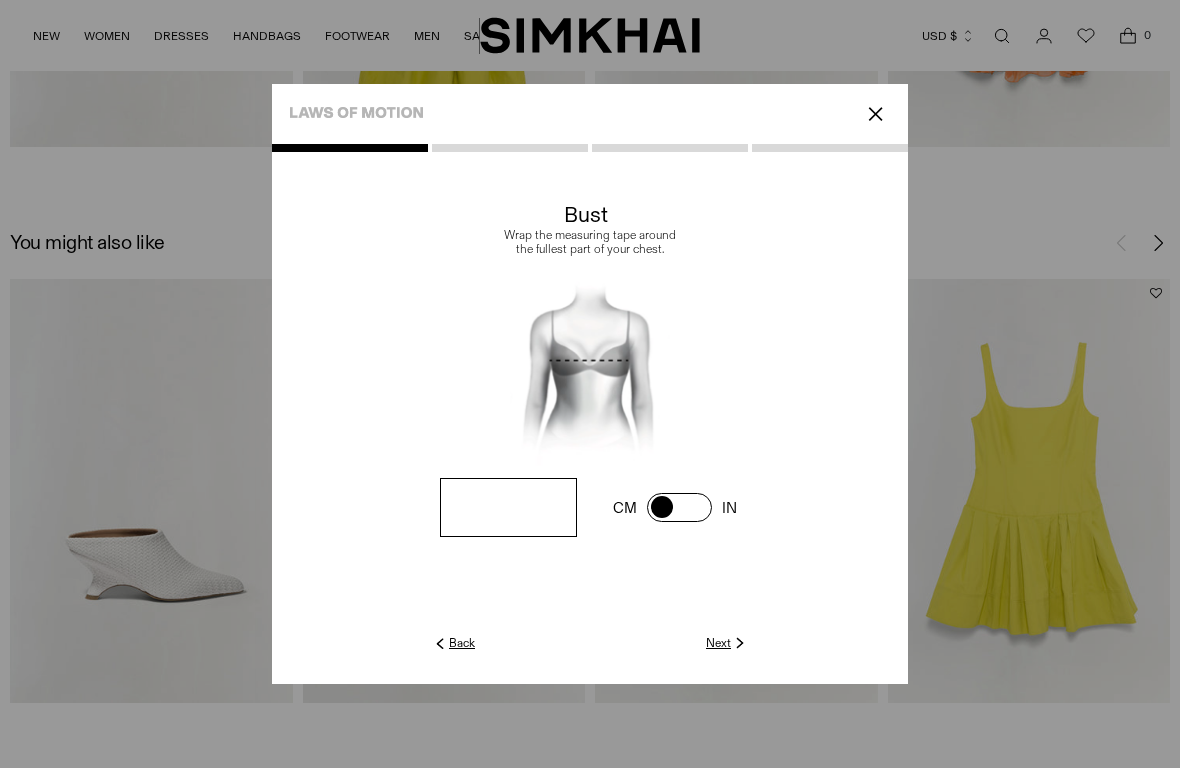 type on "**" 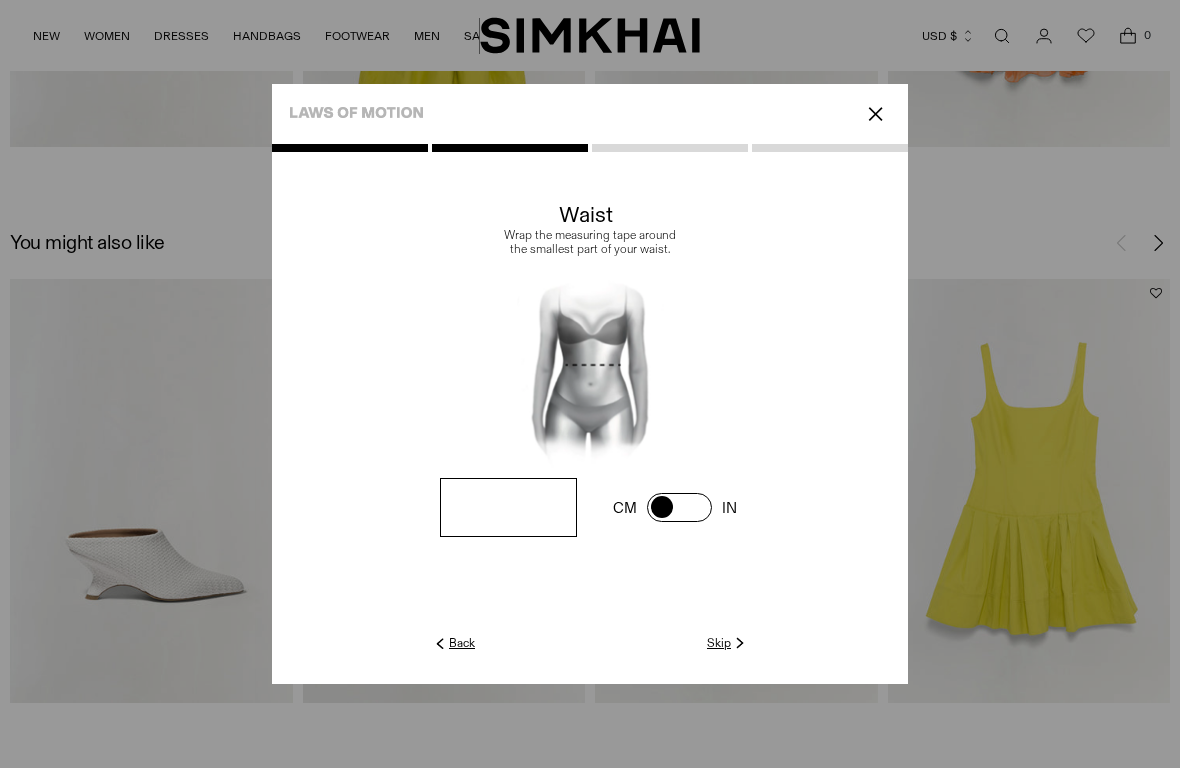 click on "Skip" 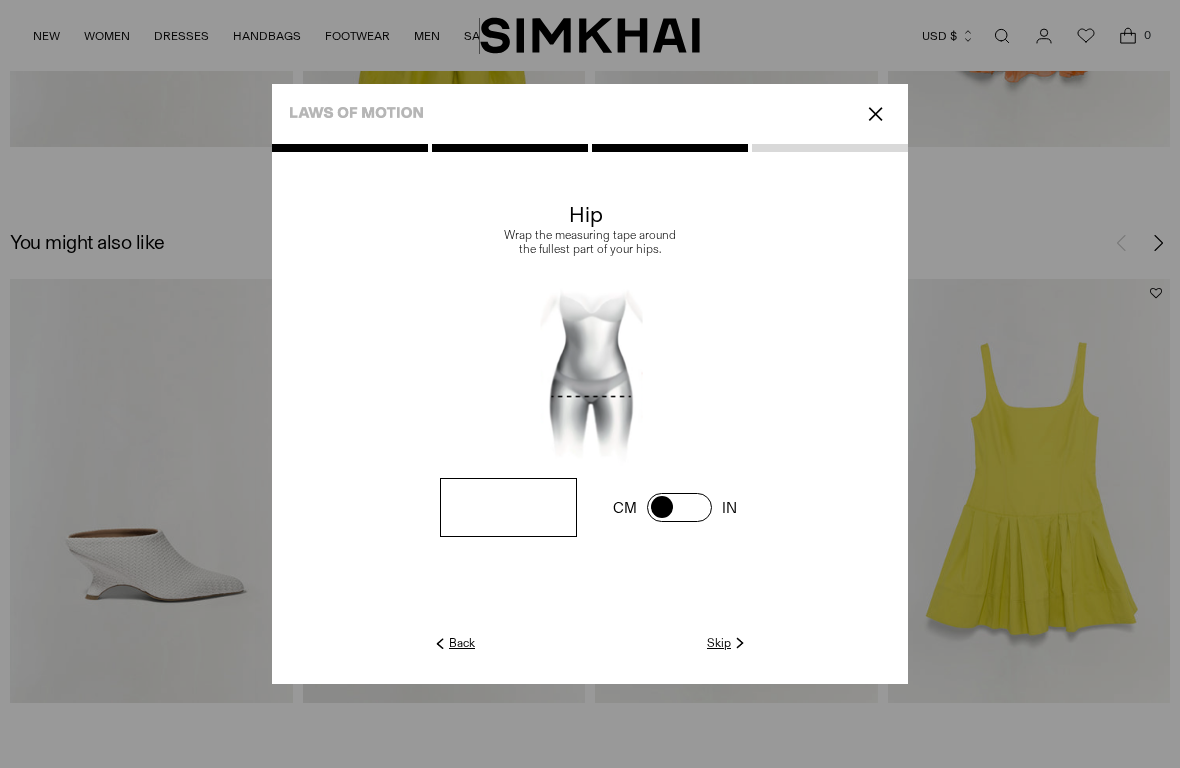 click on "Skip" 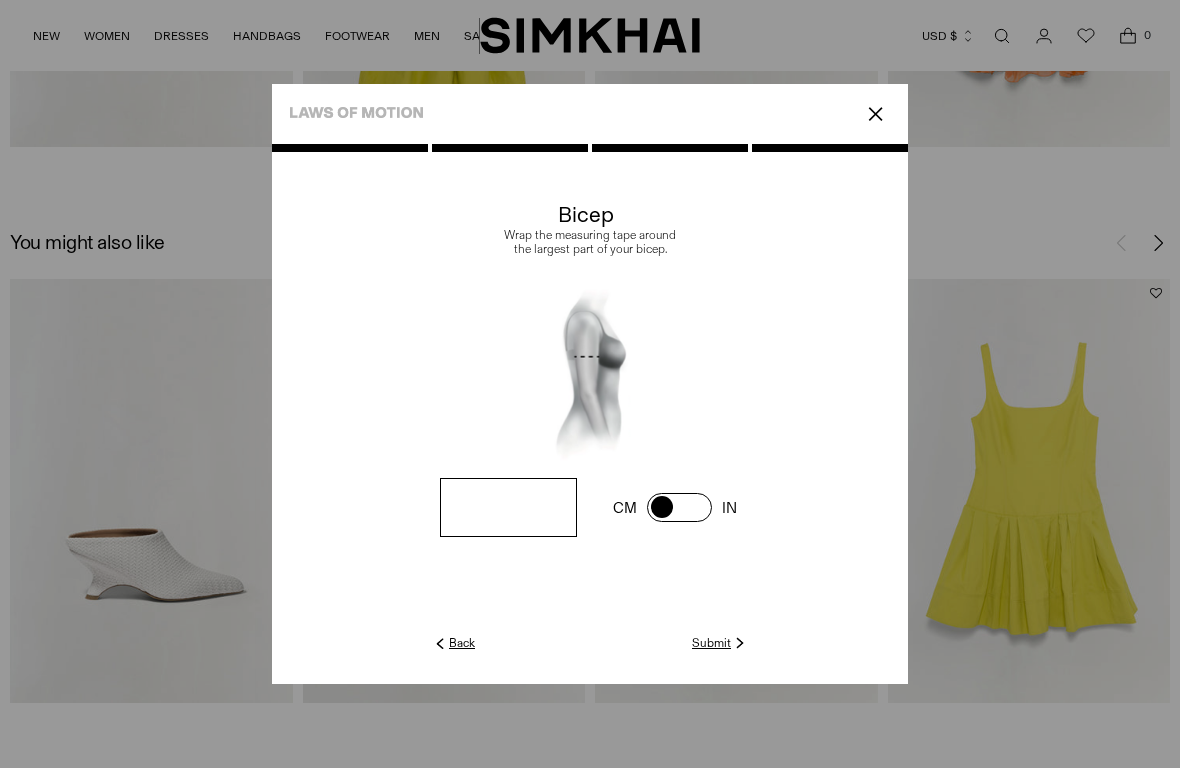click 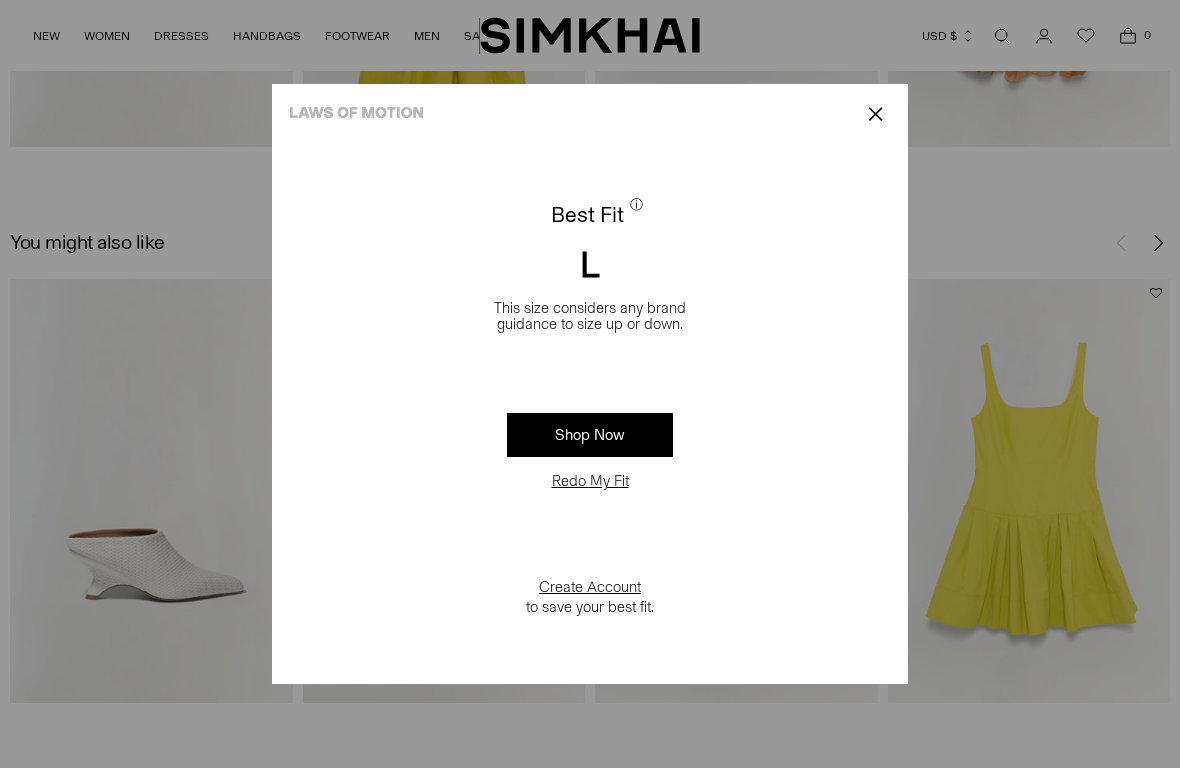 click on "to save your best fit." at bounding box center (590, 607) 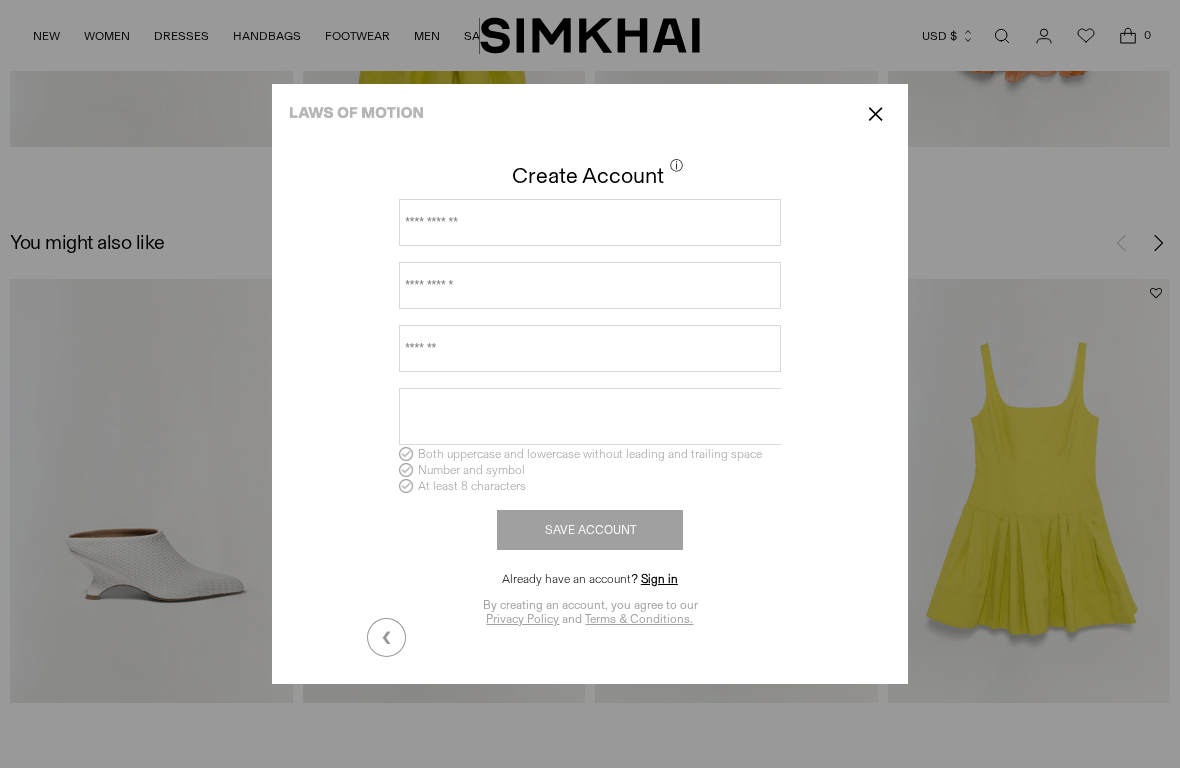 click on "Create Account
ⓘ
Please enter a valid name.
Please enter a valid name.
Please enter a valid email address.
Both uppercase and lowercase without leading and trailing space
Number and symbol
At least 8 characters
SAVE ACCOUNT
Already have an account?
Sign in  and" at bounding box center [590, 392] 